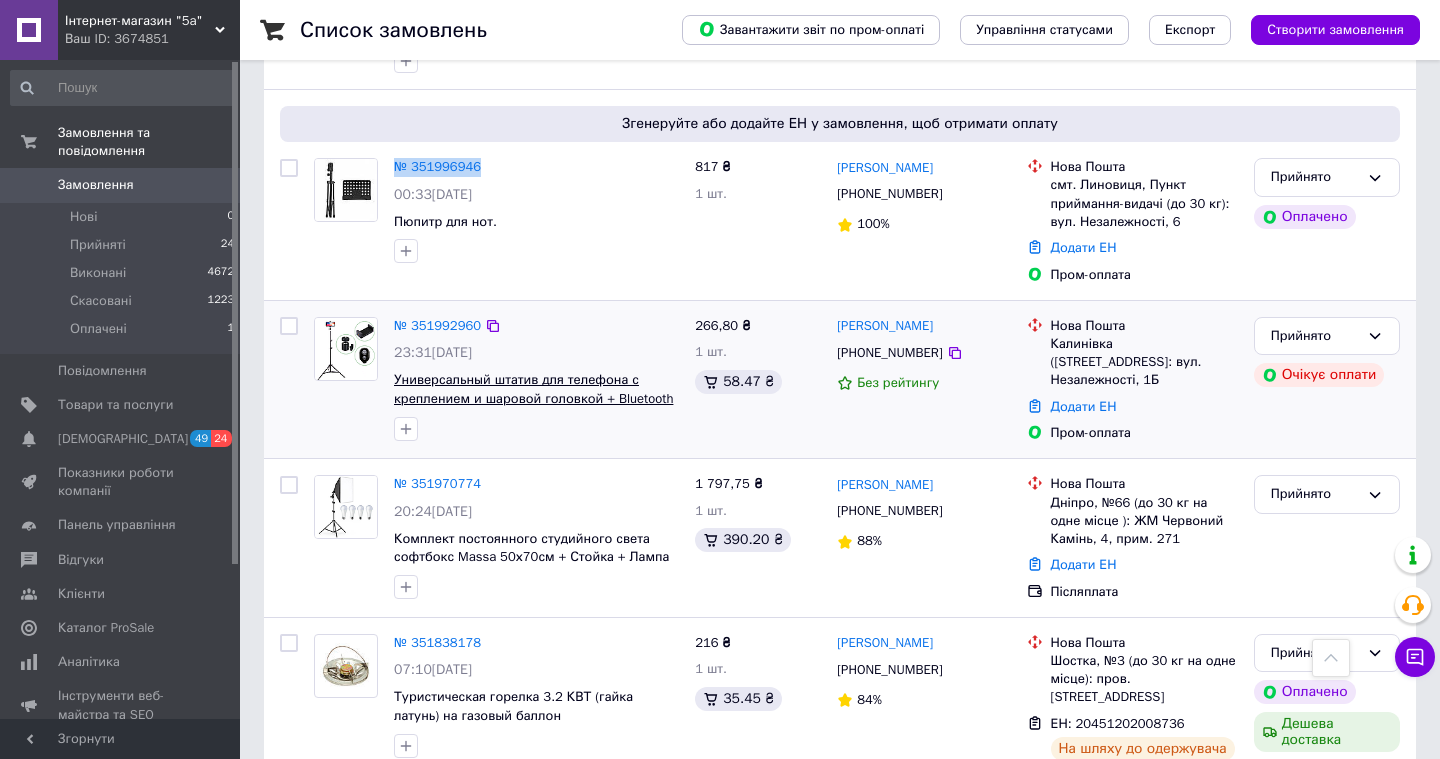 scroll, scrollTop: 331, scrollLeft: 0, axis: vertical 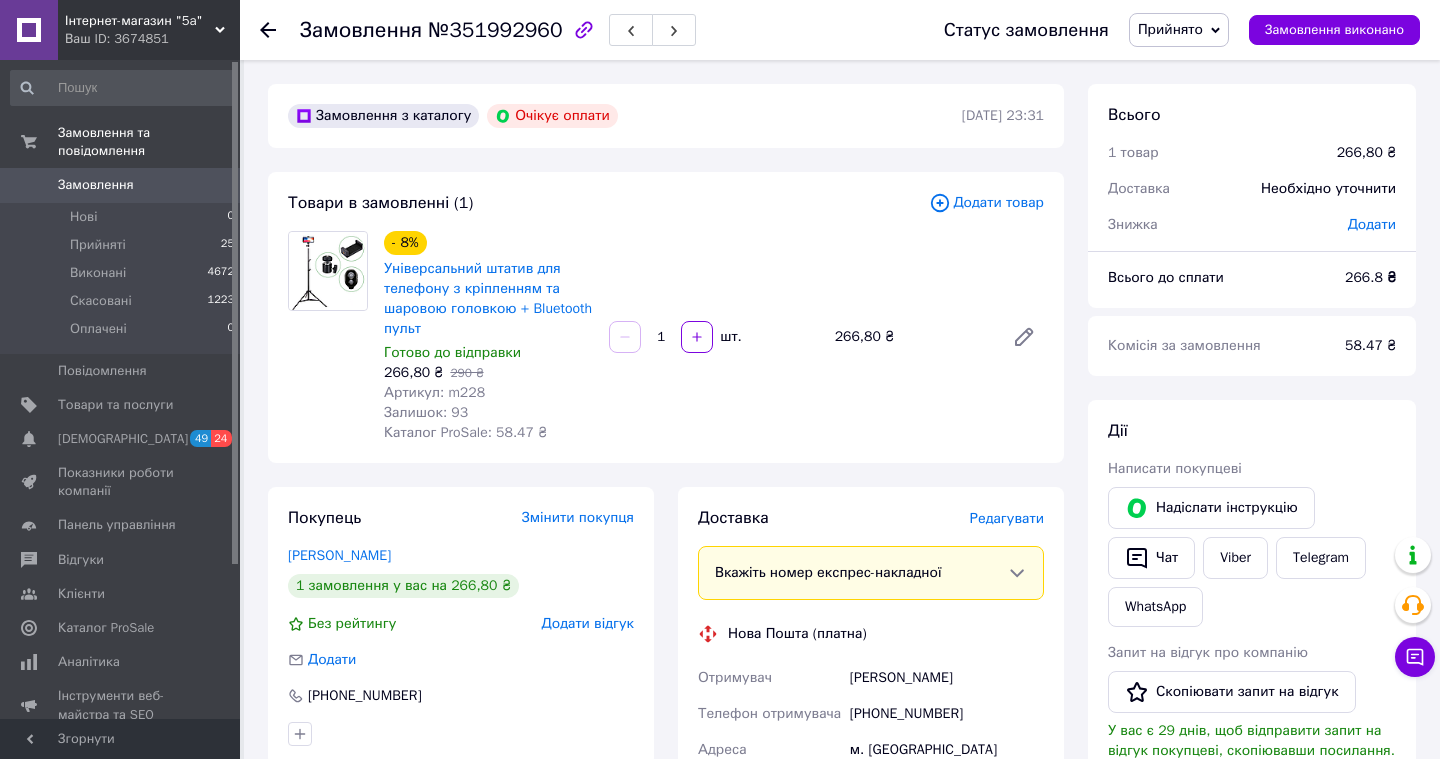 click on "Редагувати" at bounding box center (1007, 518) 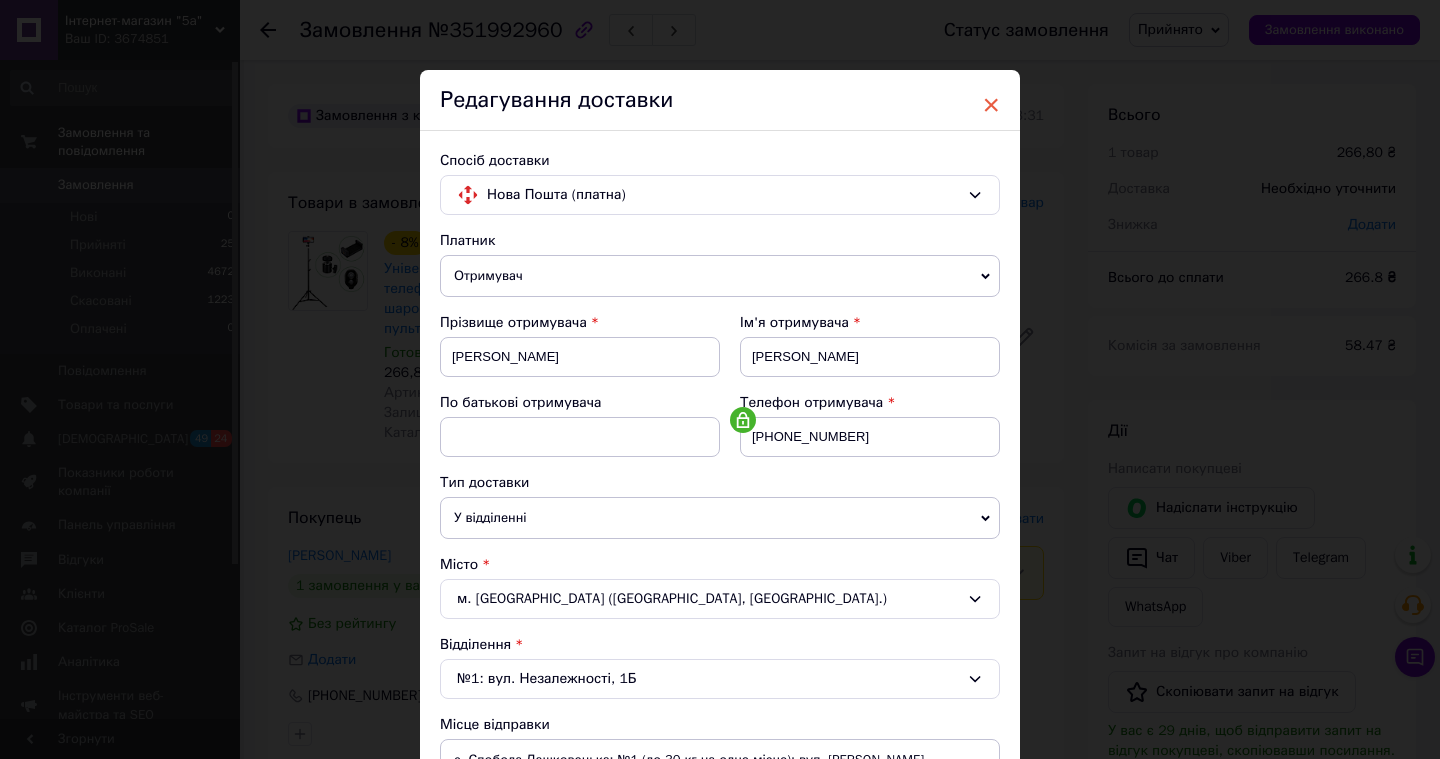 click on "×" at bounding box center [991, 105] 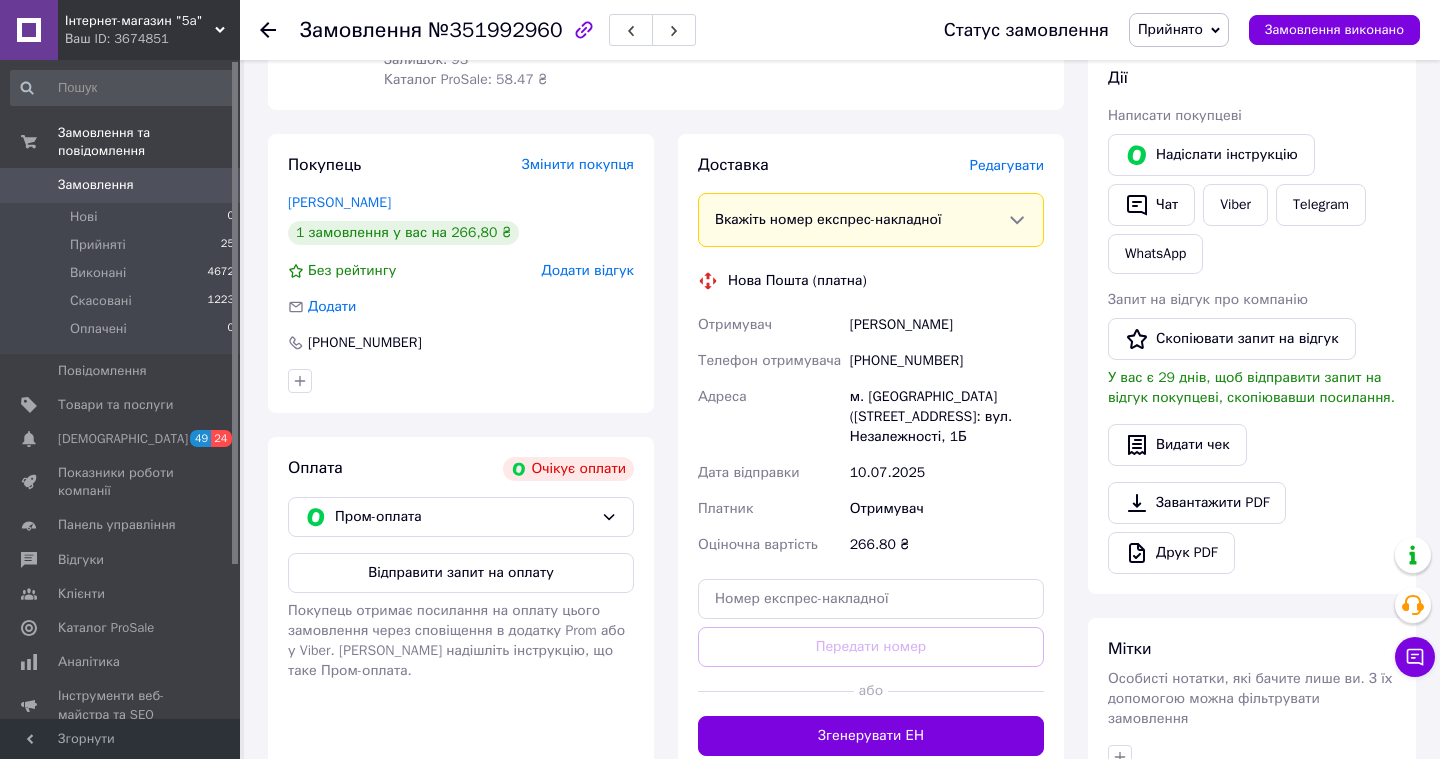 scroll, scrollTop: 383, scrollLeft: 0, axis: vertical 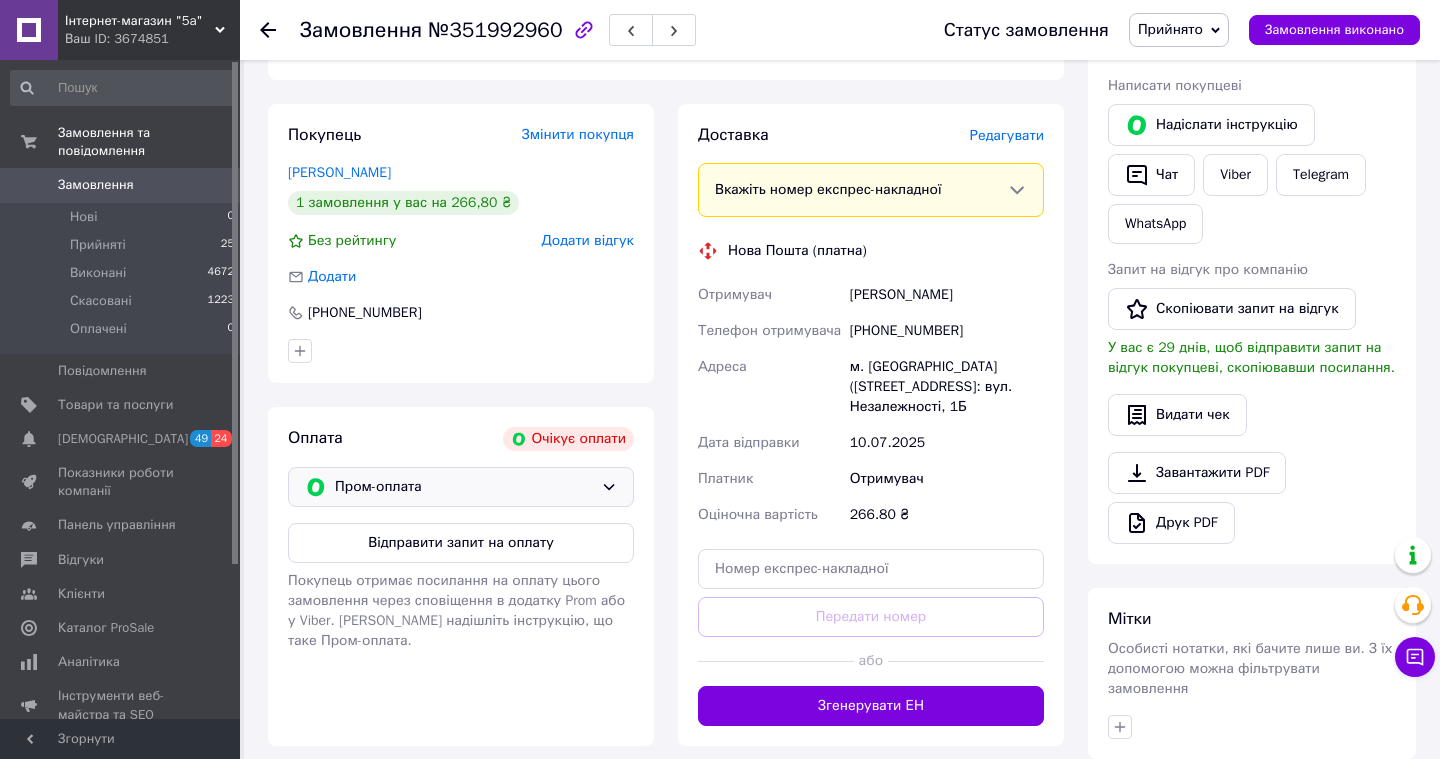 click on "Пром-оплата" at bounding box center [461, 487] 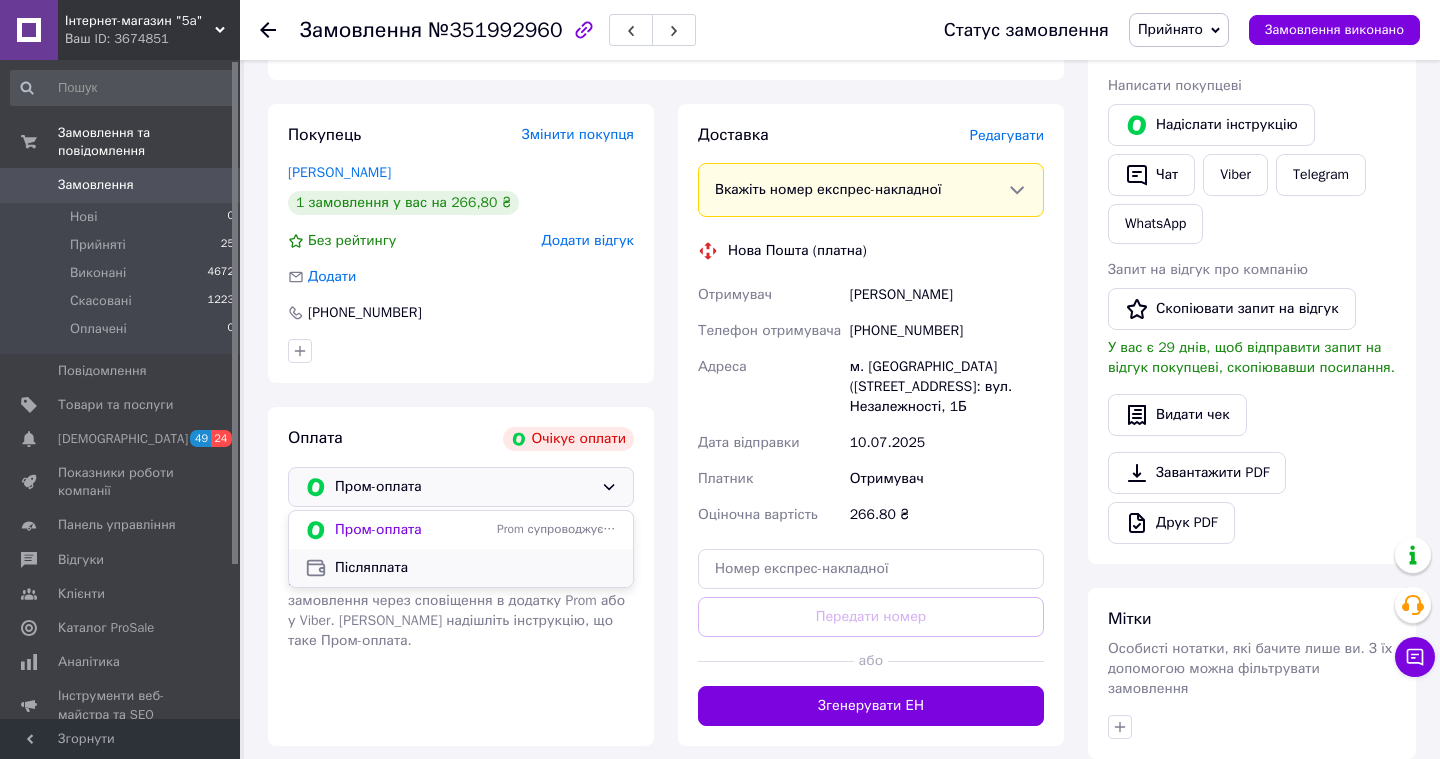 click on "Післяплата" at bounding box center (461, 568) 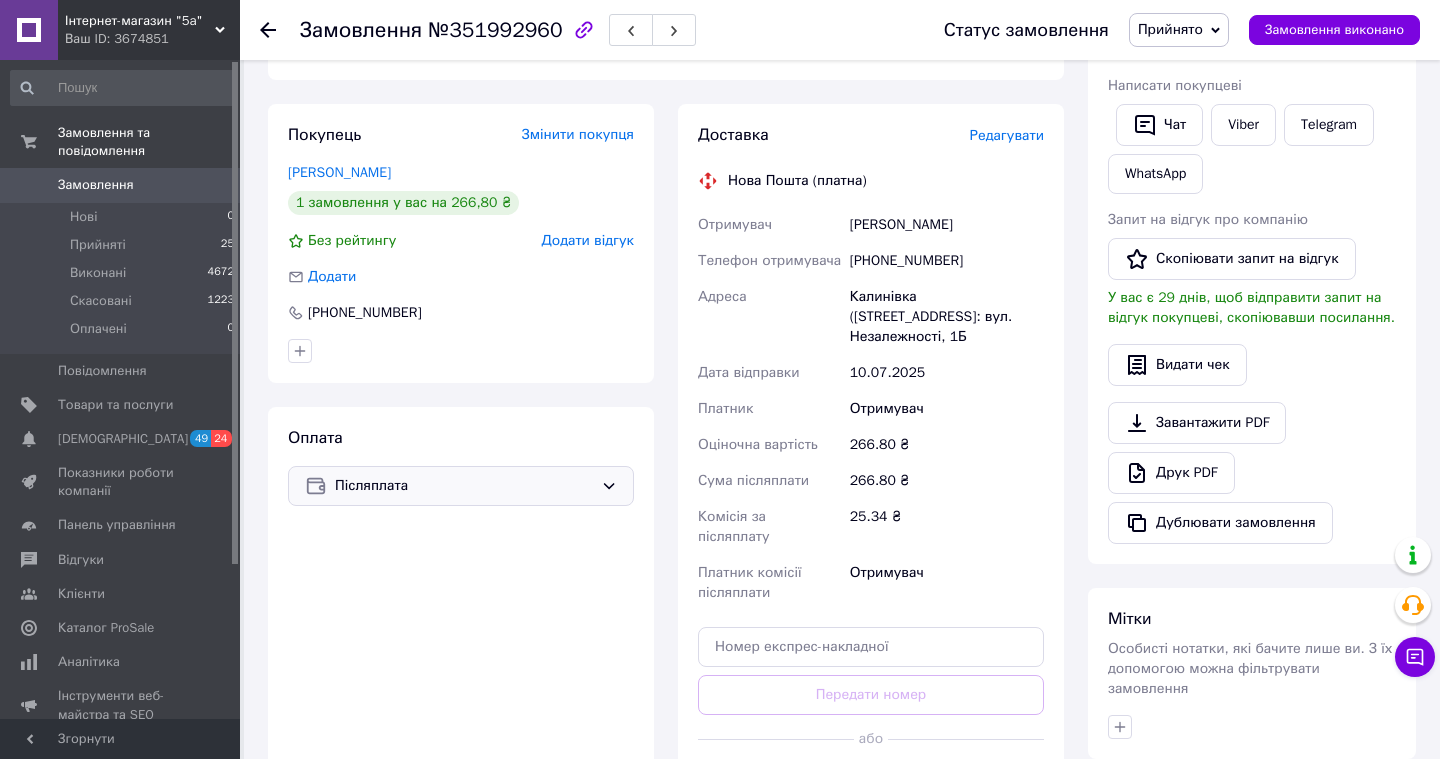 click on "Редагувати" at bounding box center [1007, 135] 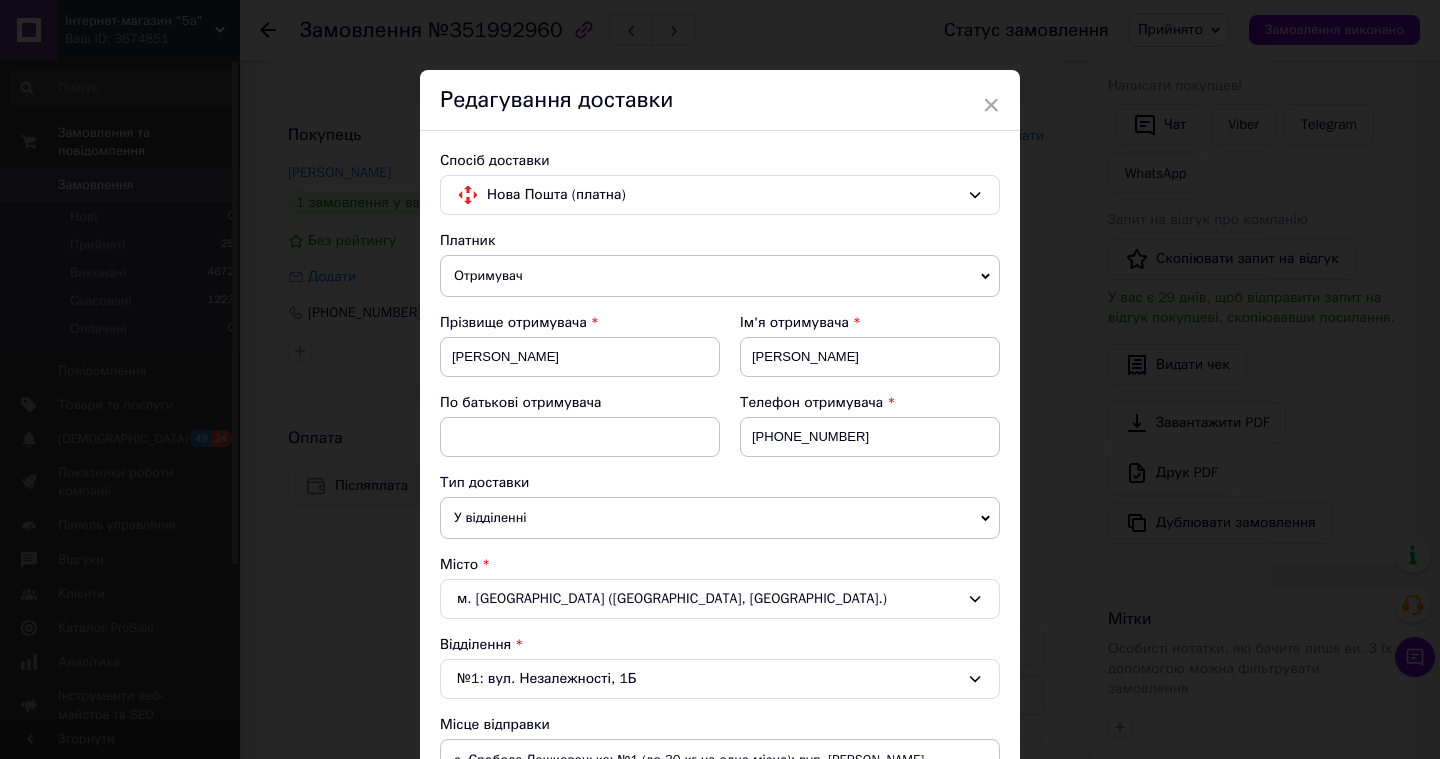 scroll, scrollTop: 807, scrollLeft: 0, axis: vertical 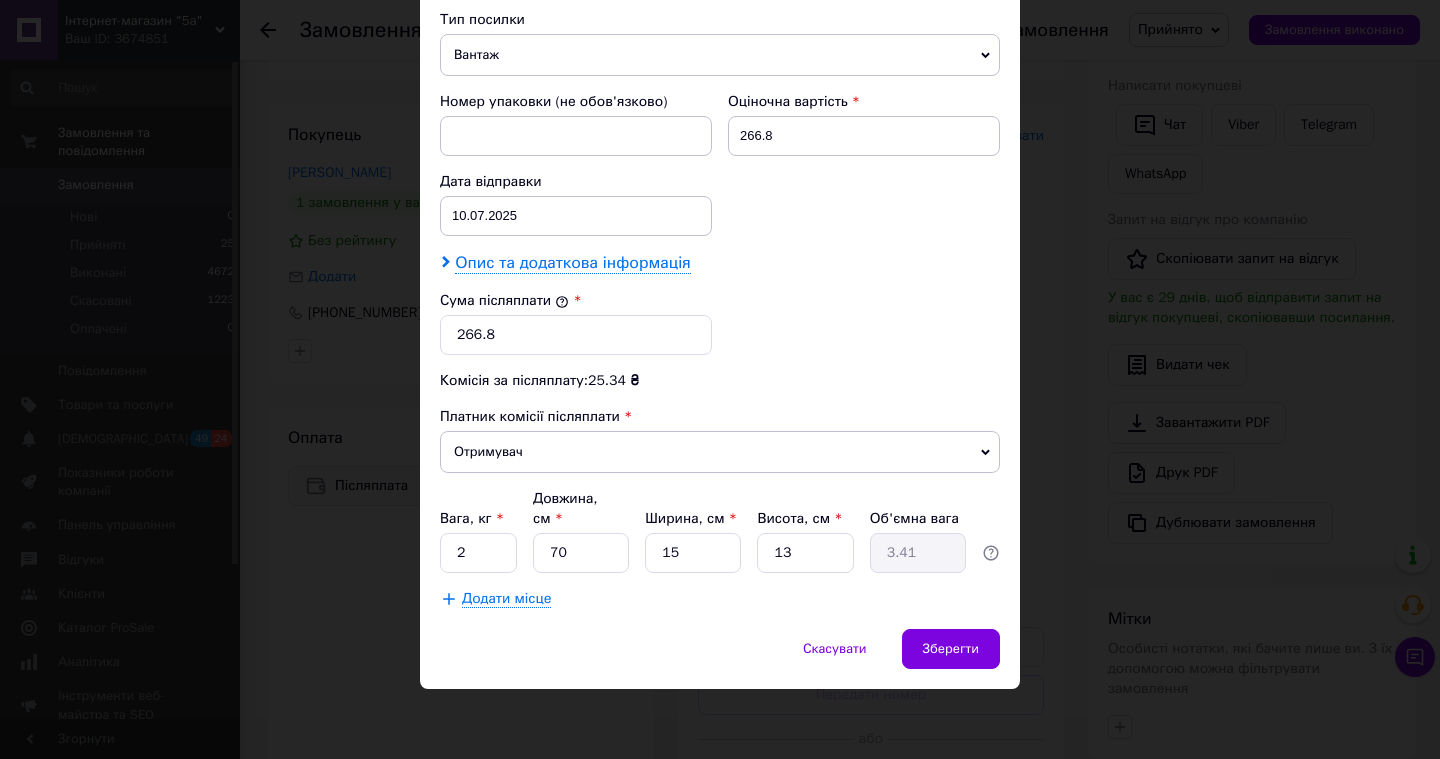 click on "Опис та додаткова інформація" at bounding box center [572, 263] 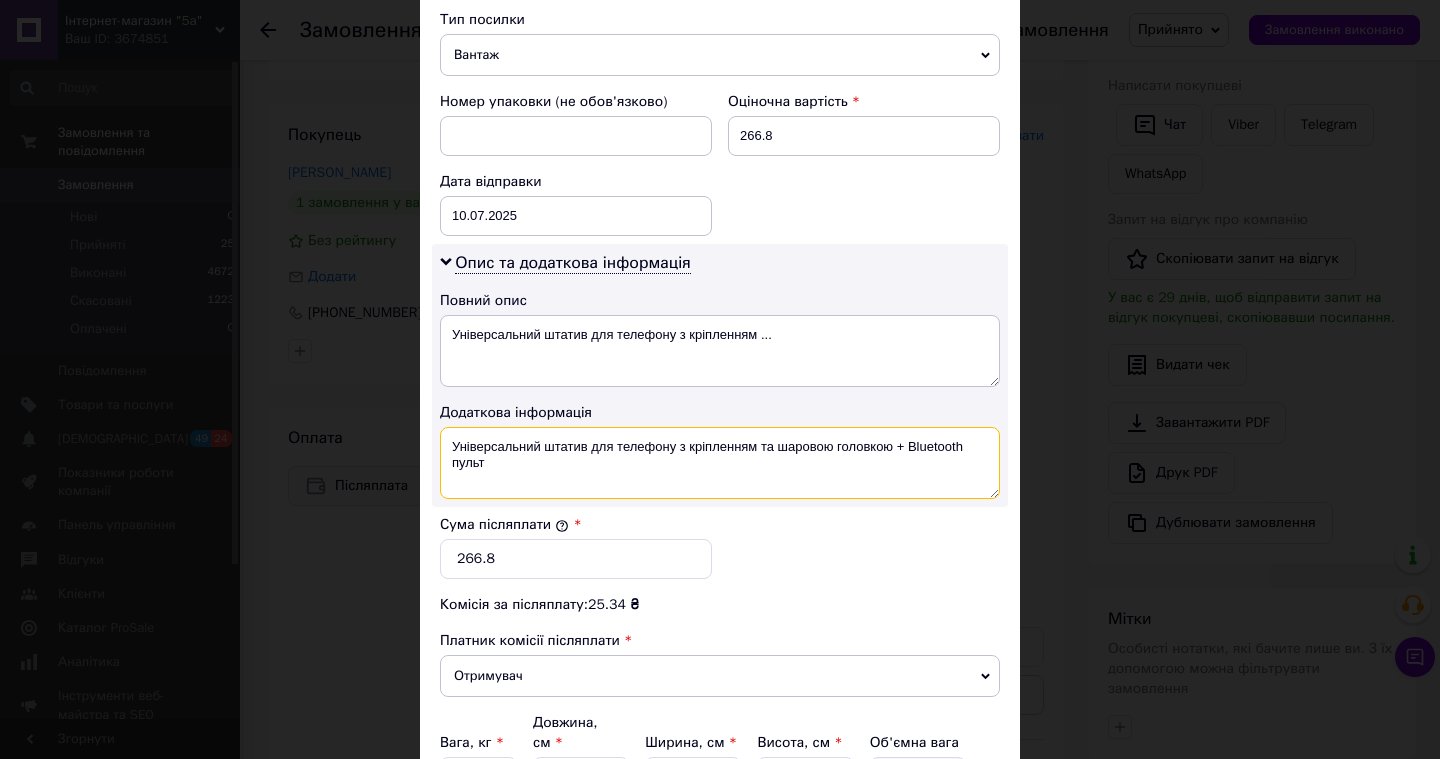 drag, startPoint x: 538, startPoint y: 451, endPoint x: 445, endPoint y: 451, distance: 93 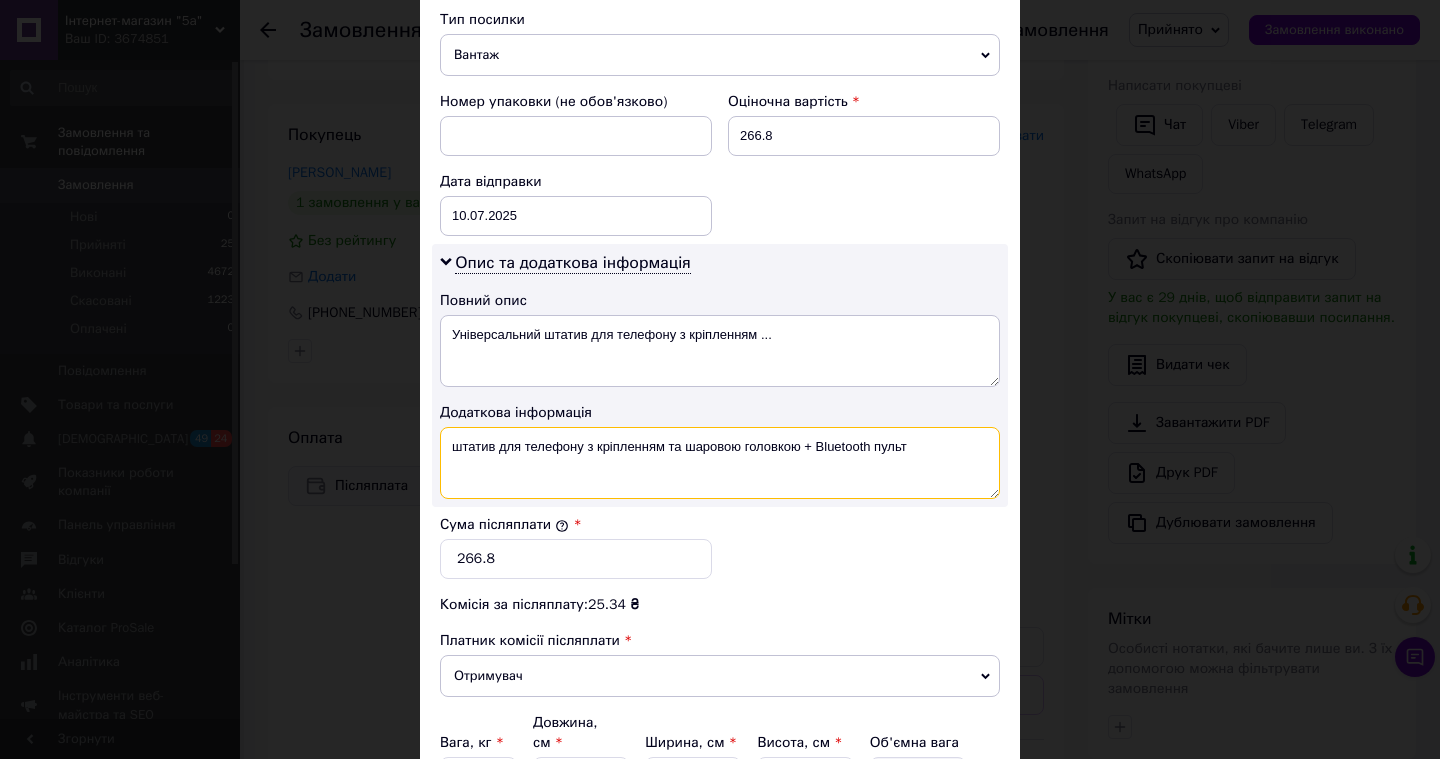 drag, startPoint x: 578, startPoint y: 447, endPoint x: 498, endPoint y: 447, distance: 80 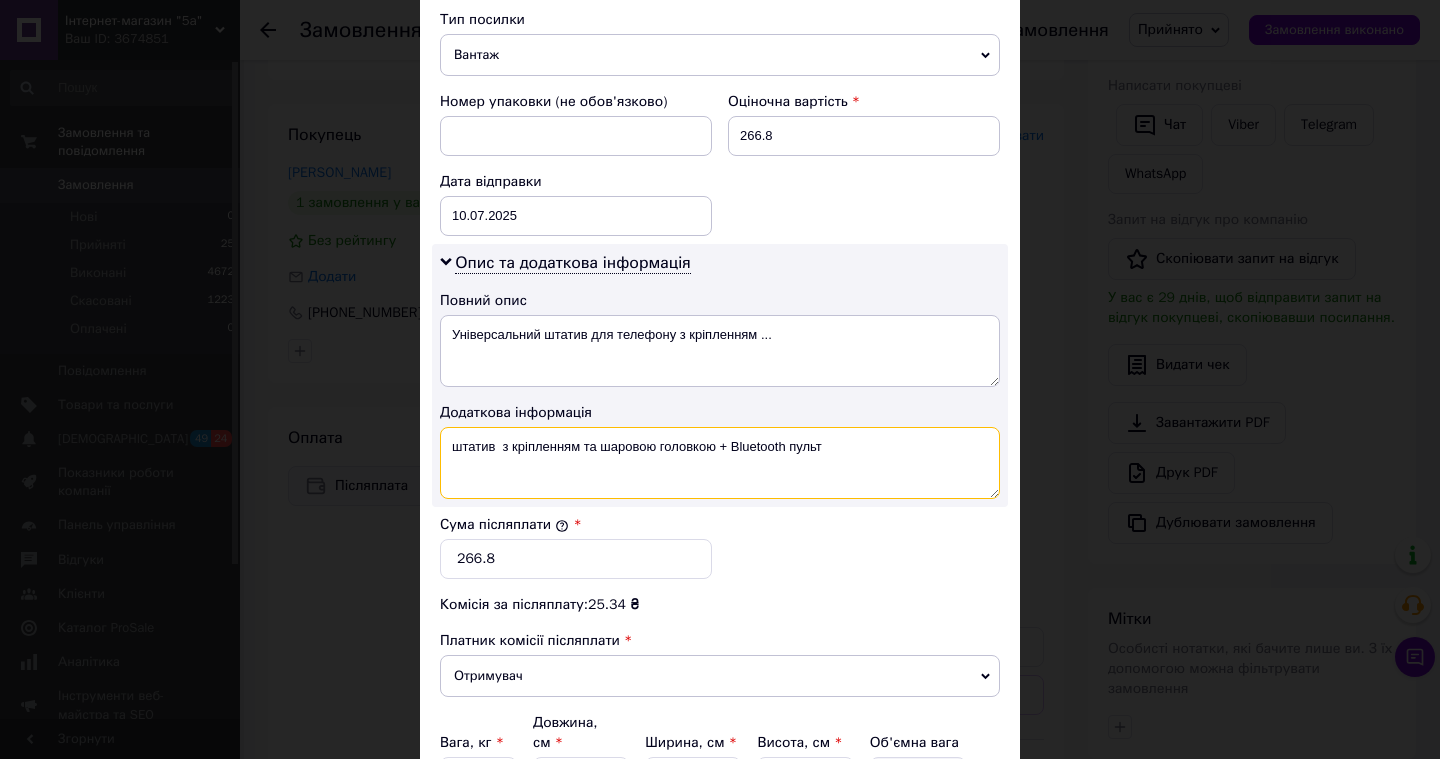 click on "штатив  з кріпленням та шаровою головкою + Bluetooth пульт" at bounding box center [720, 463] 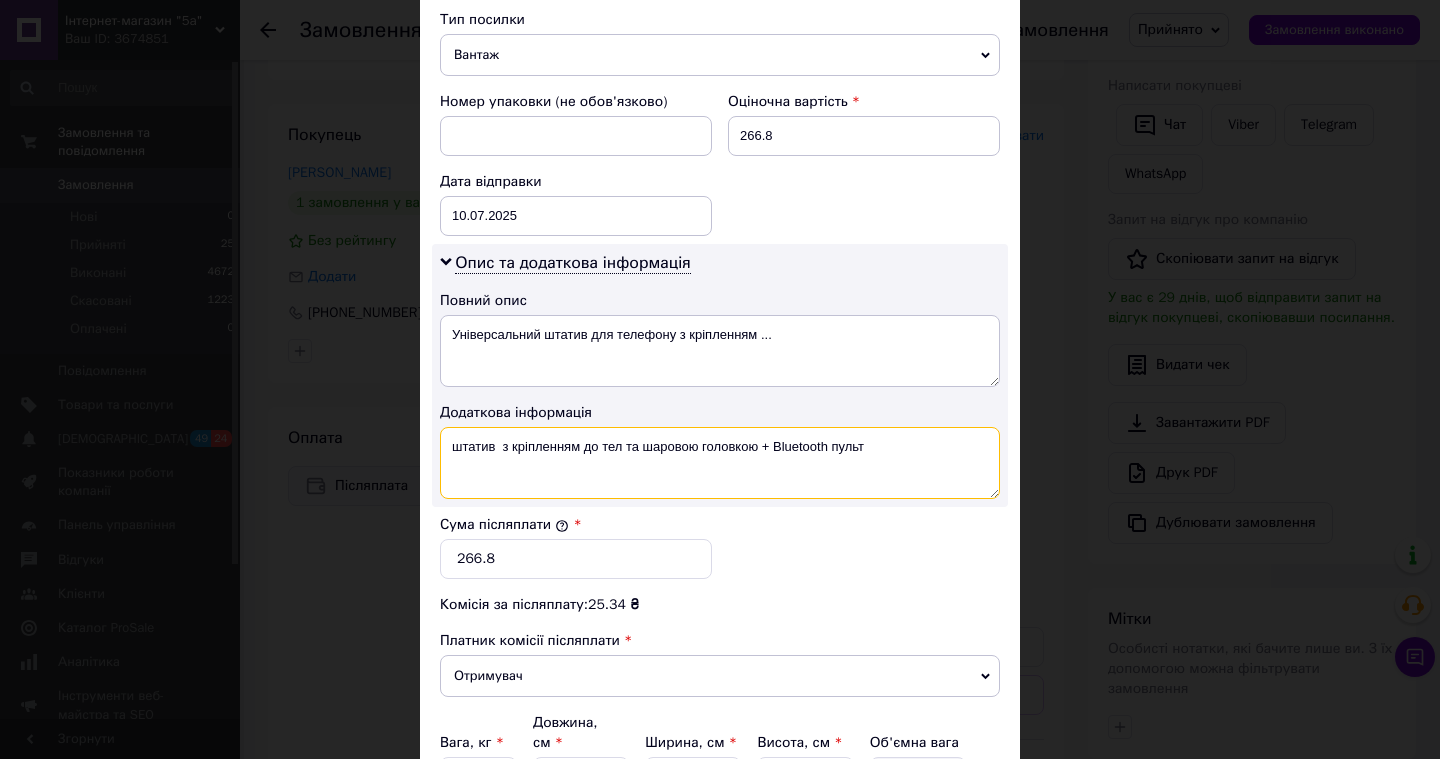 click on "штатив  з кріпленням до тел та шаровою головкою + Bluetooth пульт" at bounding box center [720, 463] 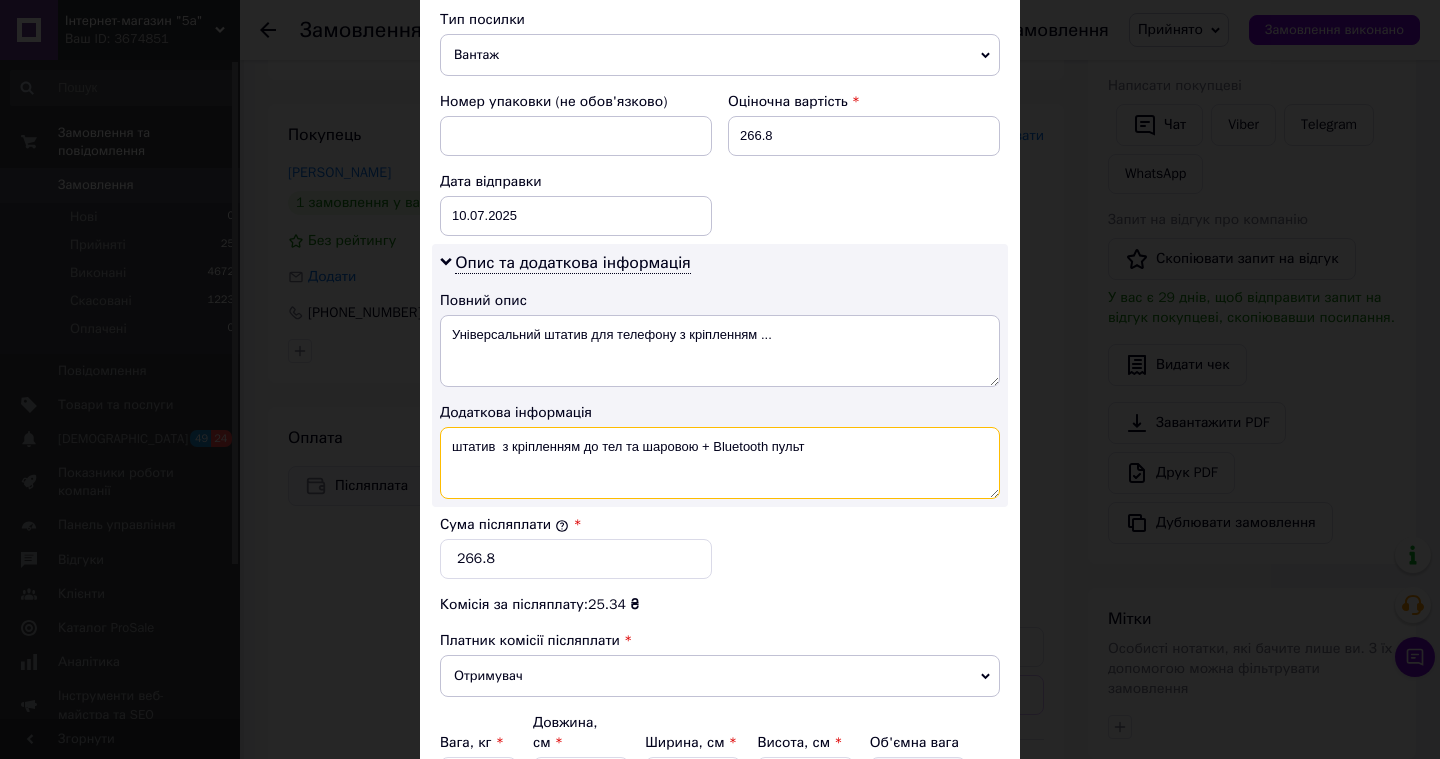 type on "штатив  з кріпленням до тел та шаровою + Bluetooth пульт" 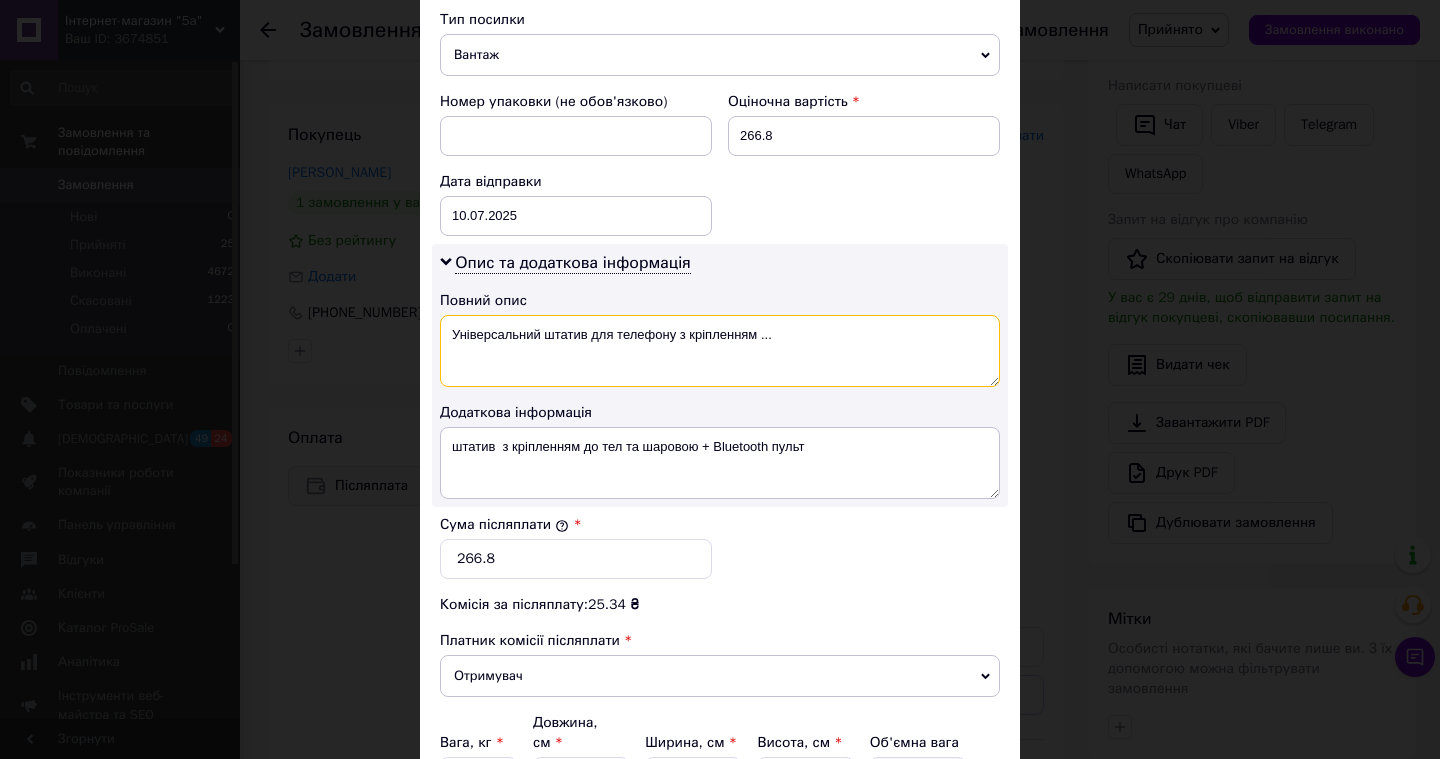 click on "Універсальний штатив для телефону з кріпленням ..." at bounding box center (720, 351) 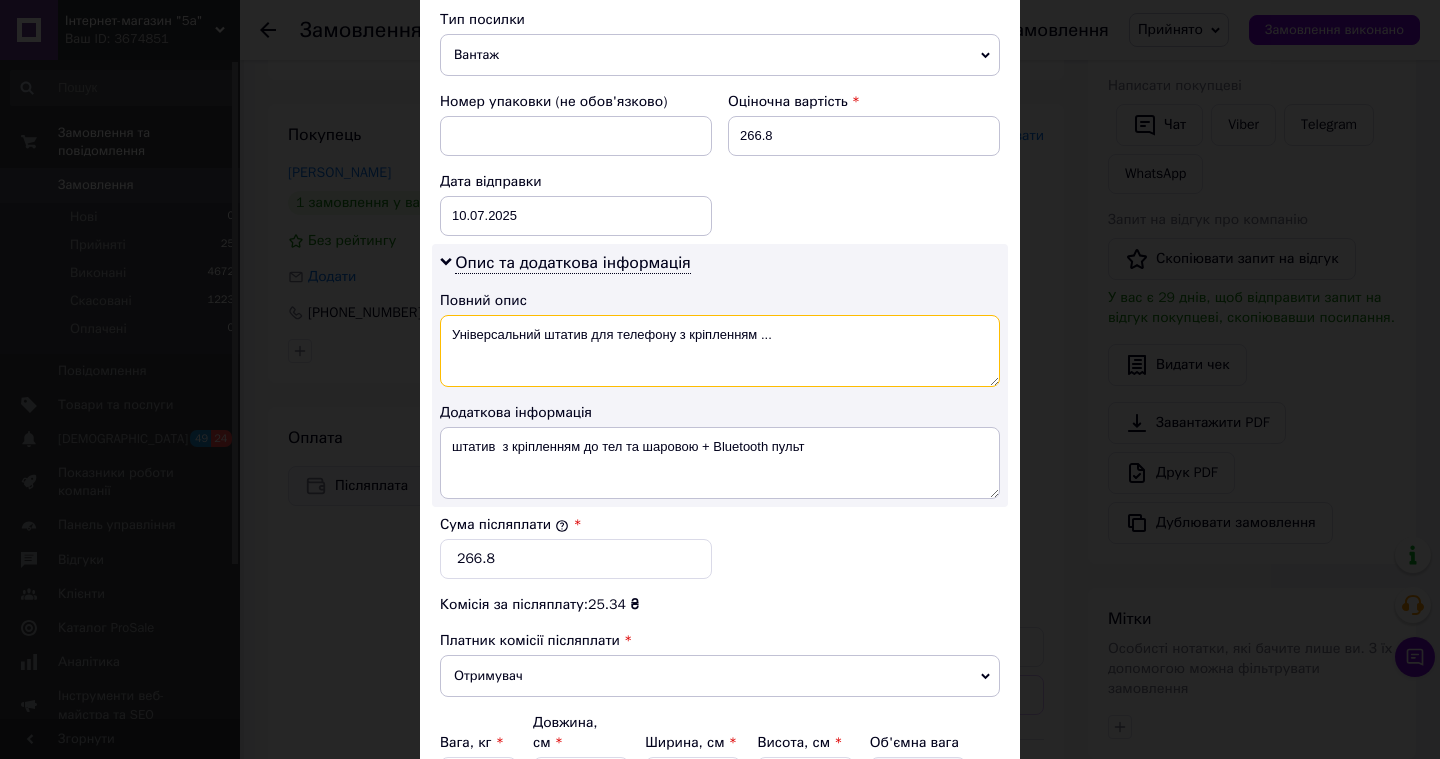 paste on "штатив  з кріпленням до тел та шаровою + Bluetooth" 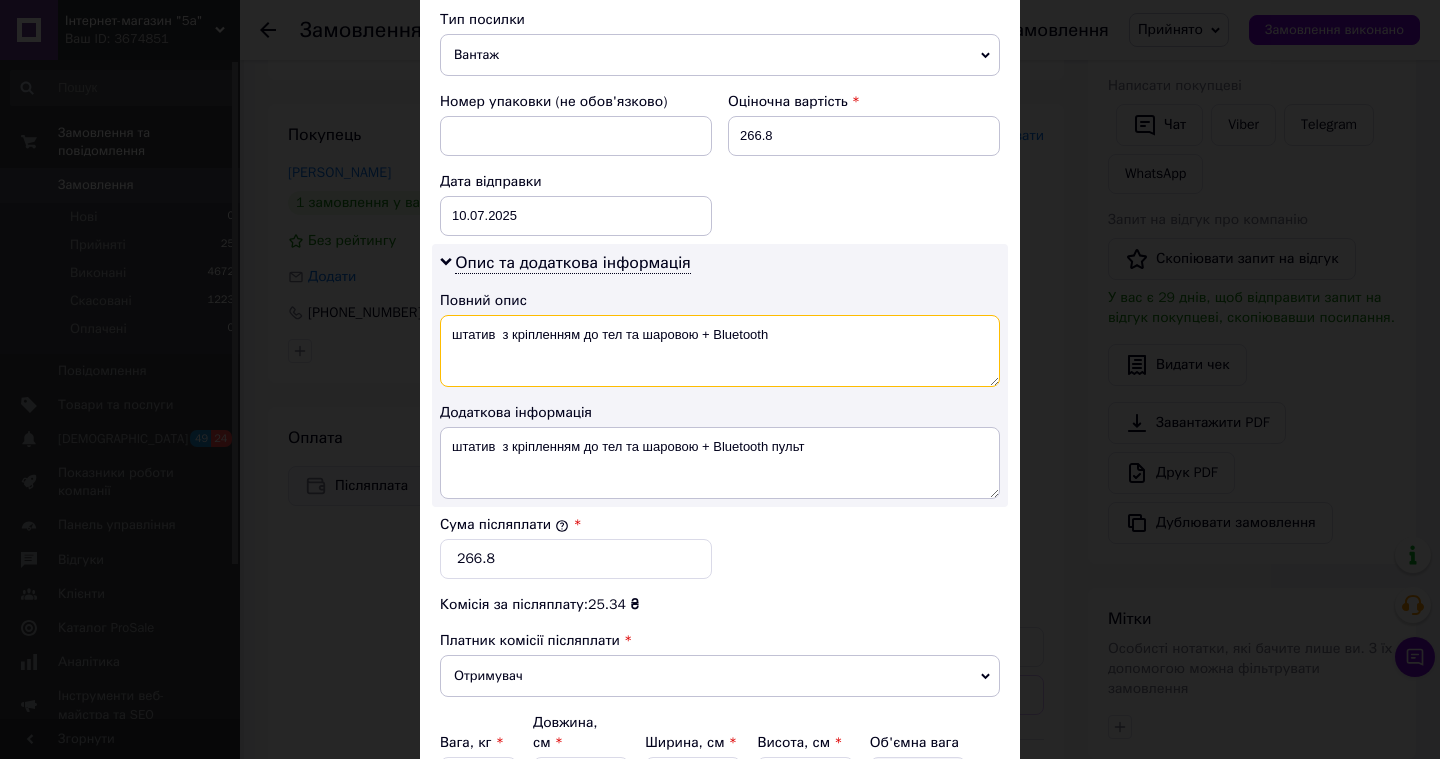 scroll, scrollTop: 1031, scrollLeft: 0, axis: vertical 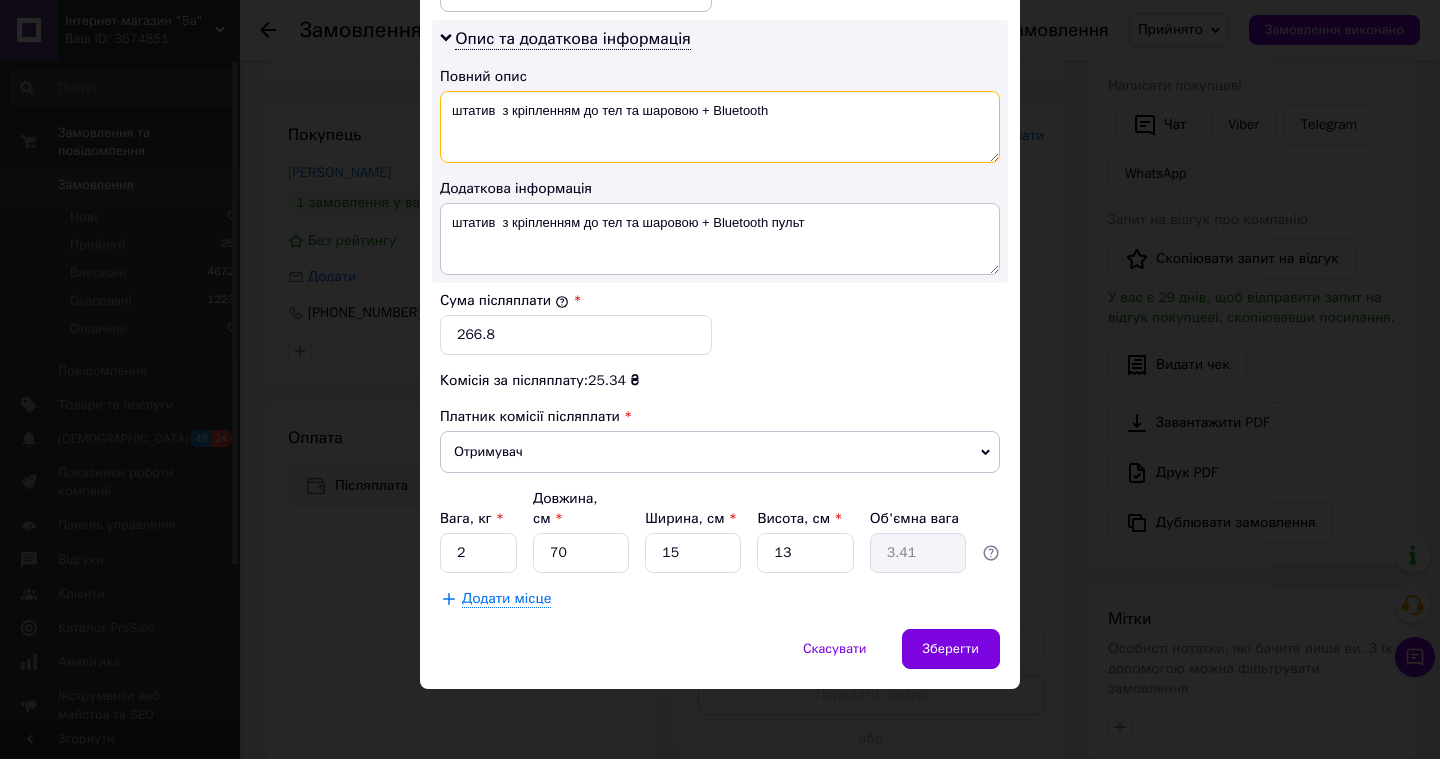 type on "штатив  з кріпленням до тел та шаровою + Bluetooth" 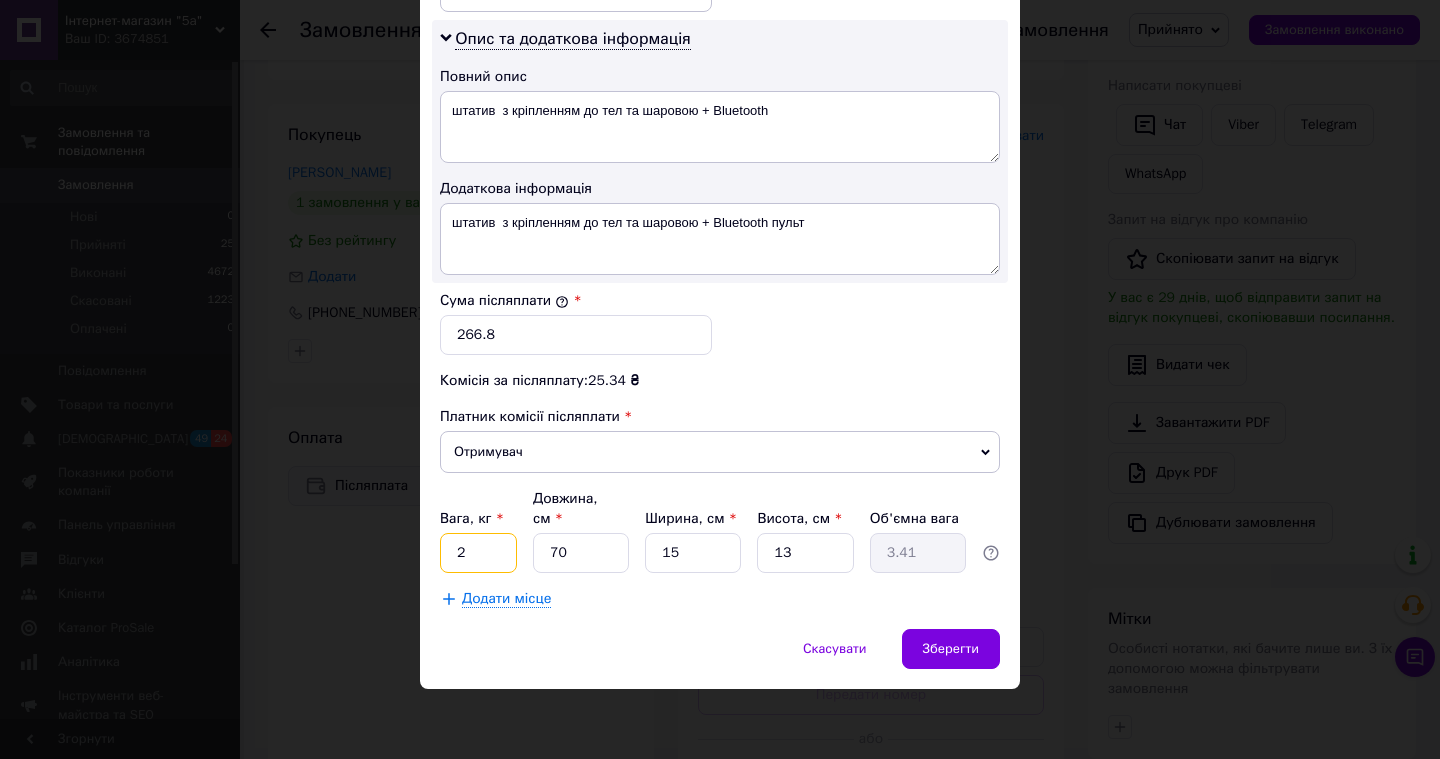 click on "2" at bounding box center [478, 553] 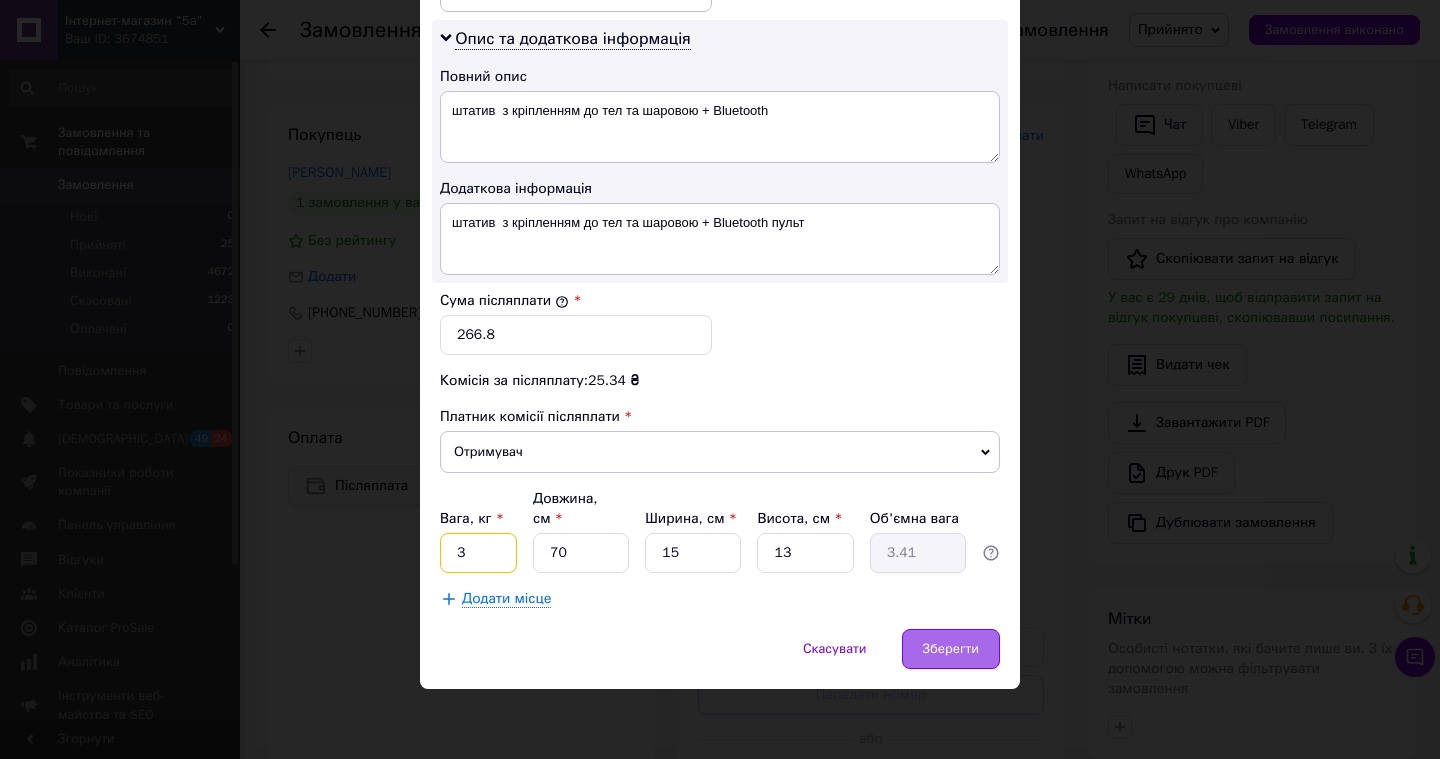type on "3" 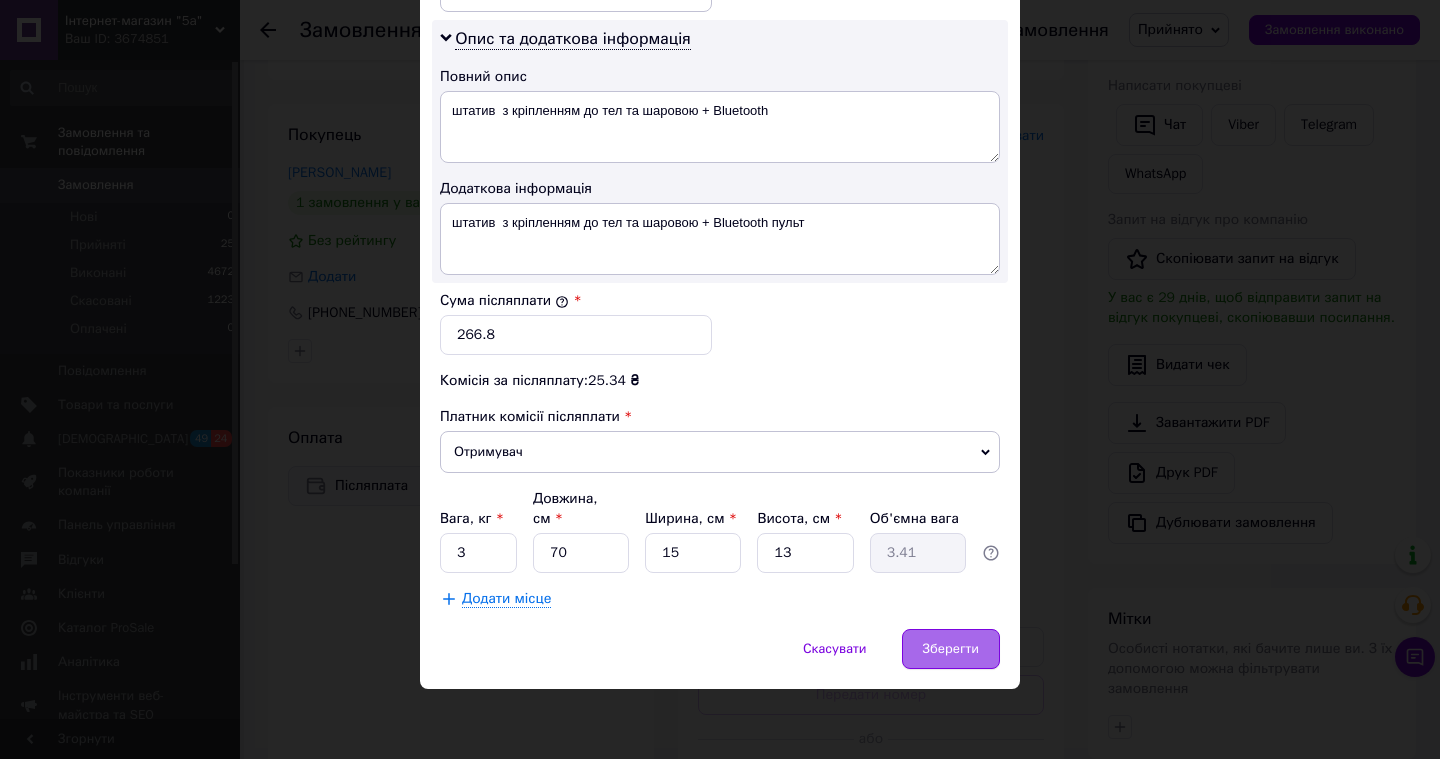 click on "Зберегти" at bounding box center [951, 649] 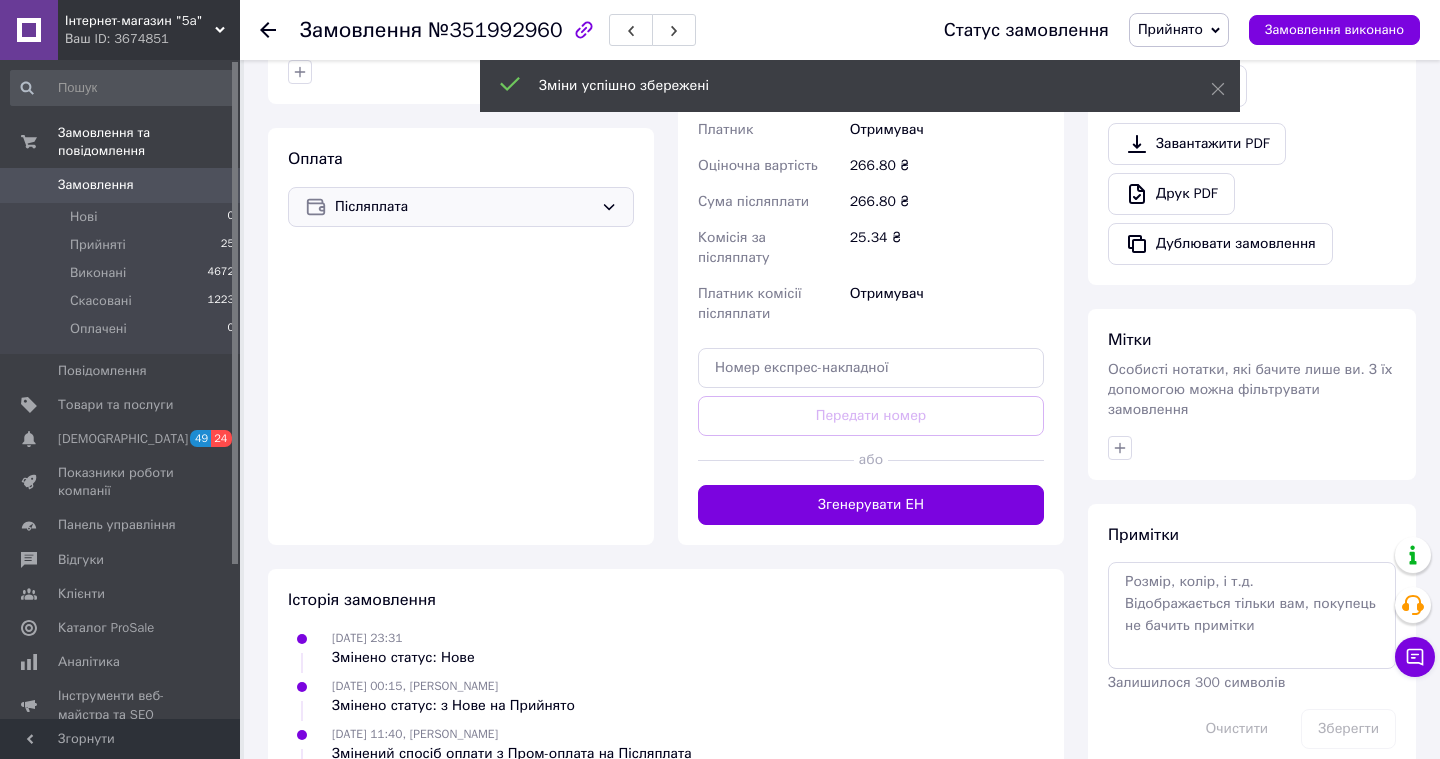 scroll, scrollTop: 763, scrollLeft: 0, axis: vertical 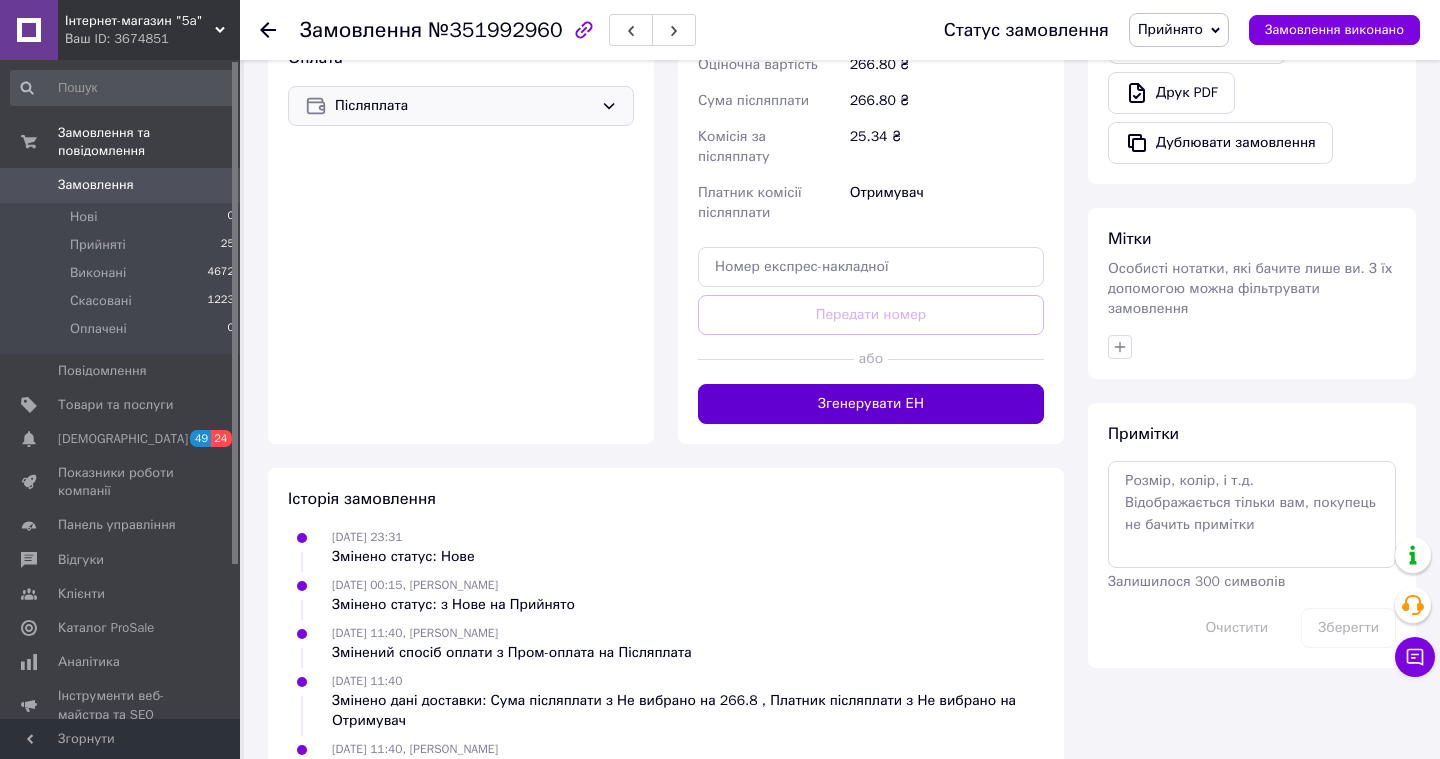 click on "Згенерувати ЕН" at bounding box center [871, 404] 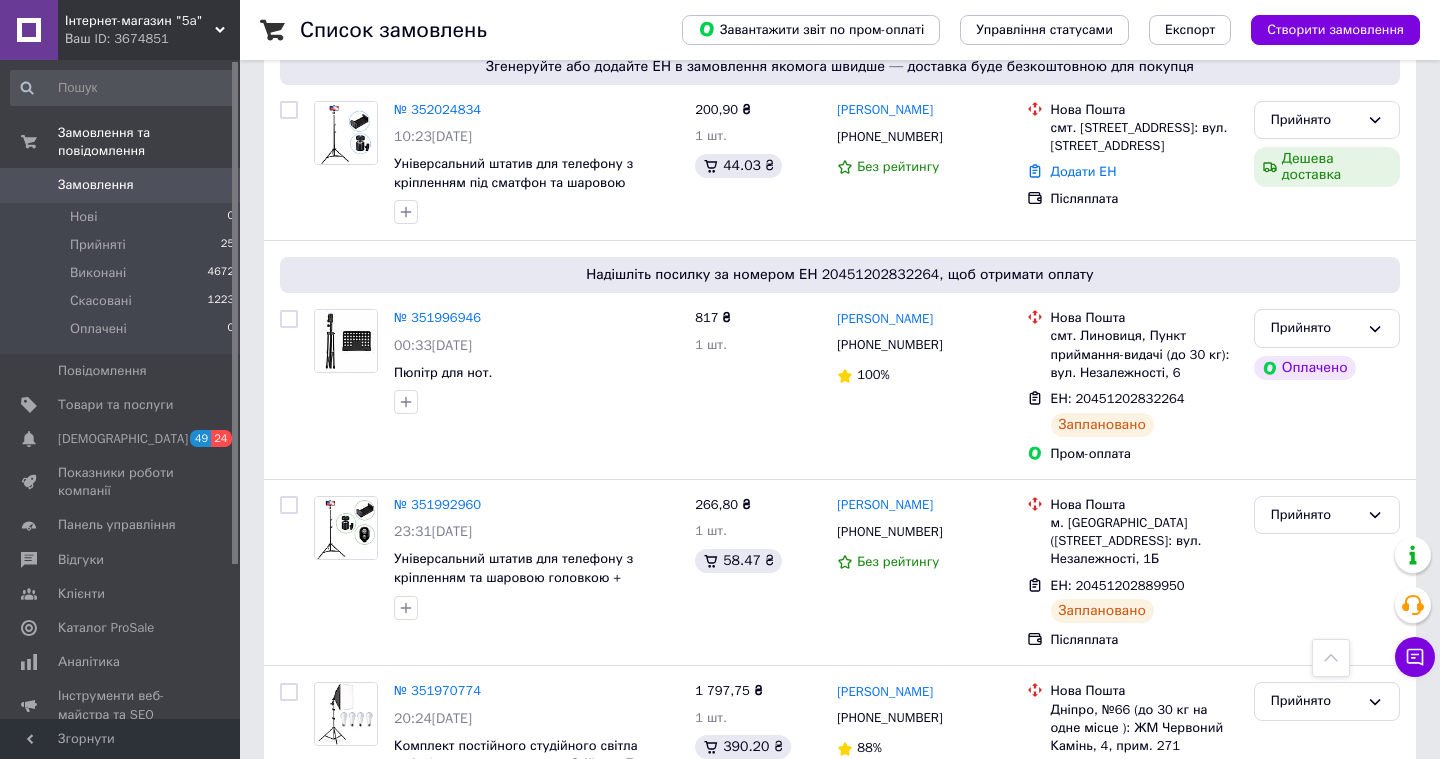 scroll, scrollTop: 187, scrollLeft: 0, axis: vertical 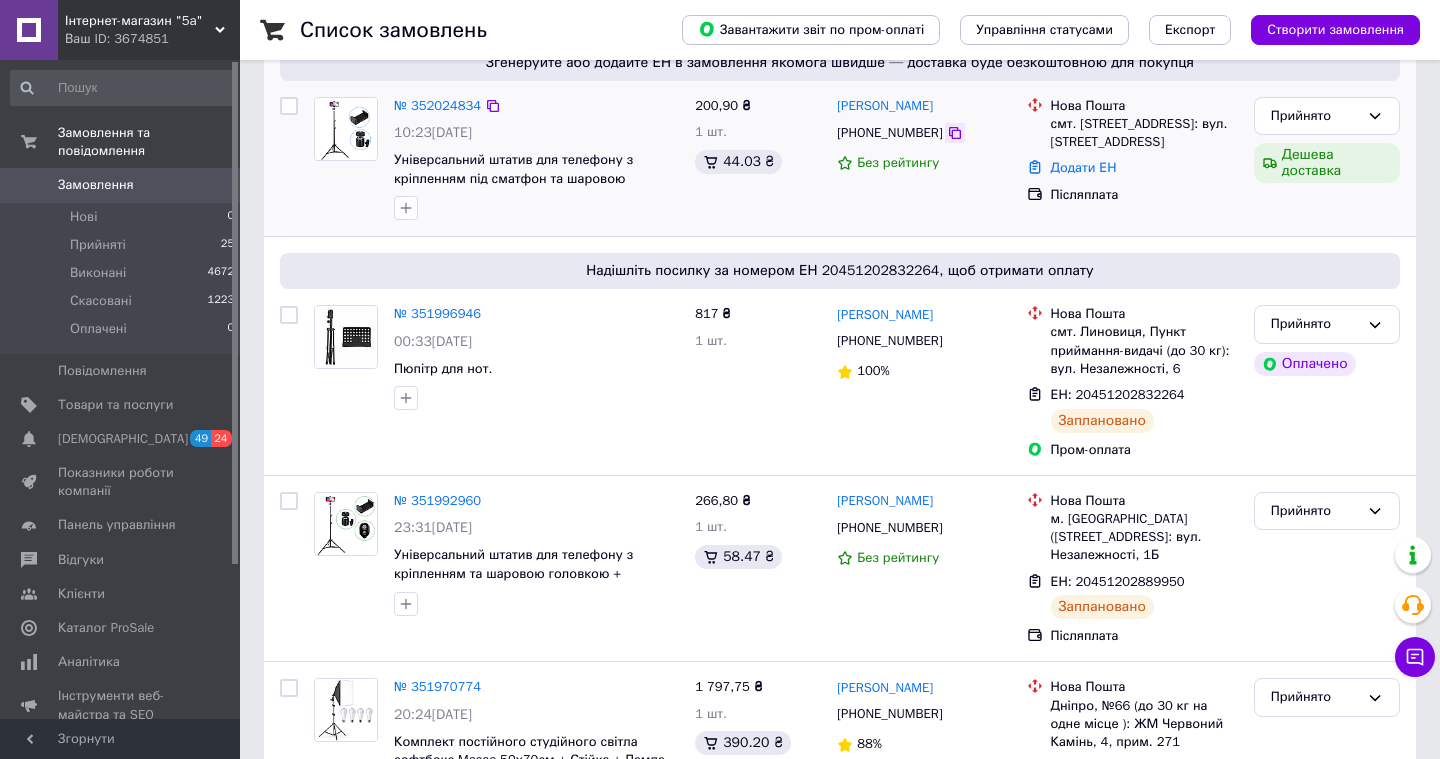 click 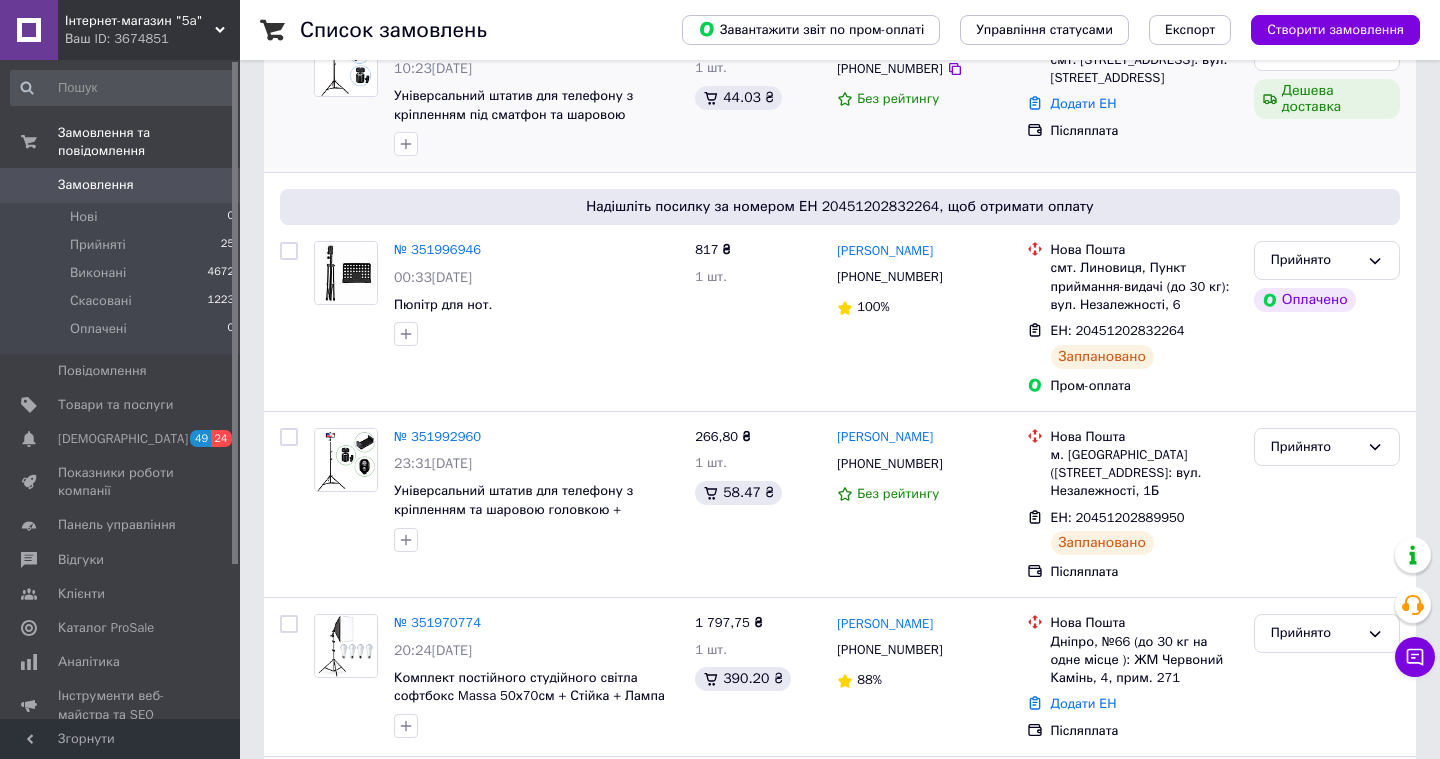 scroll, scrollTop: 0, scrollLeft: 0, axis: both 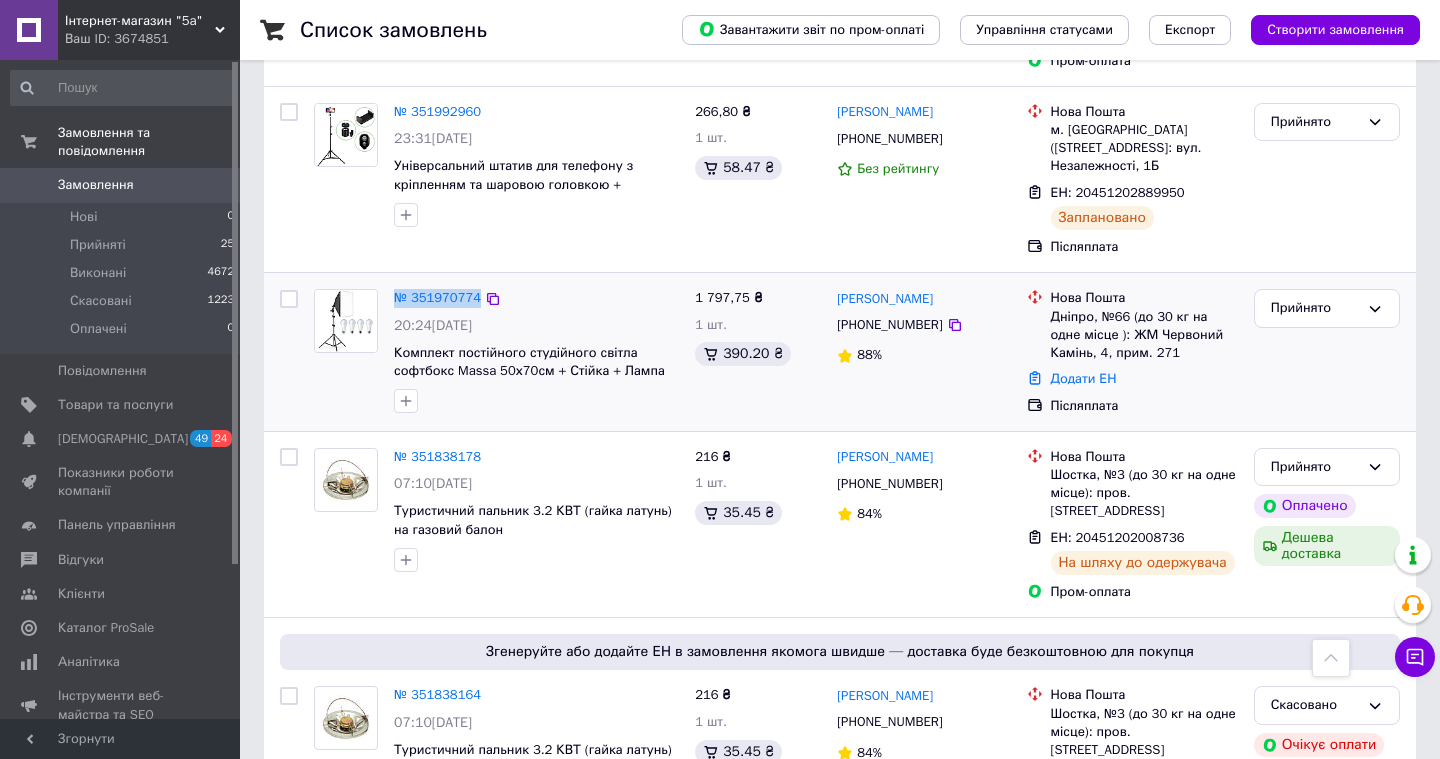 click on "Владислав Мотуз +380501007475 88%" at bounding box center [923, 352] 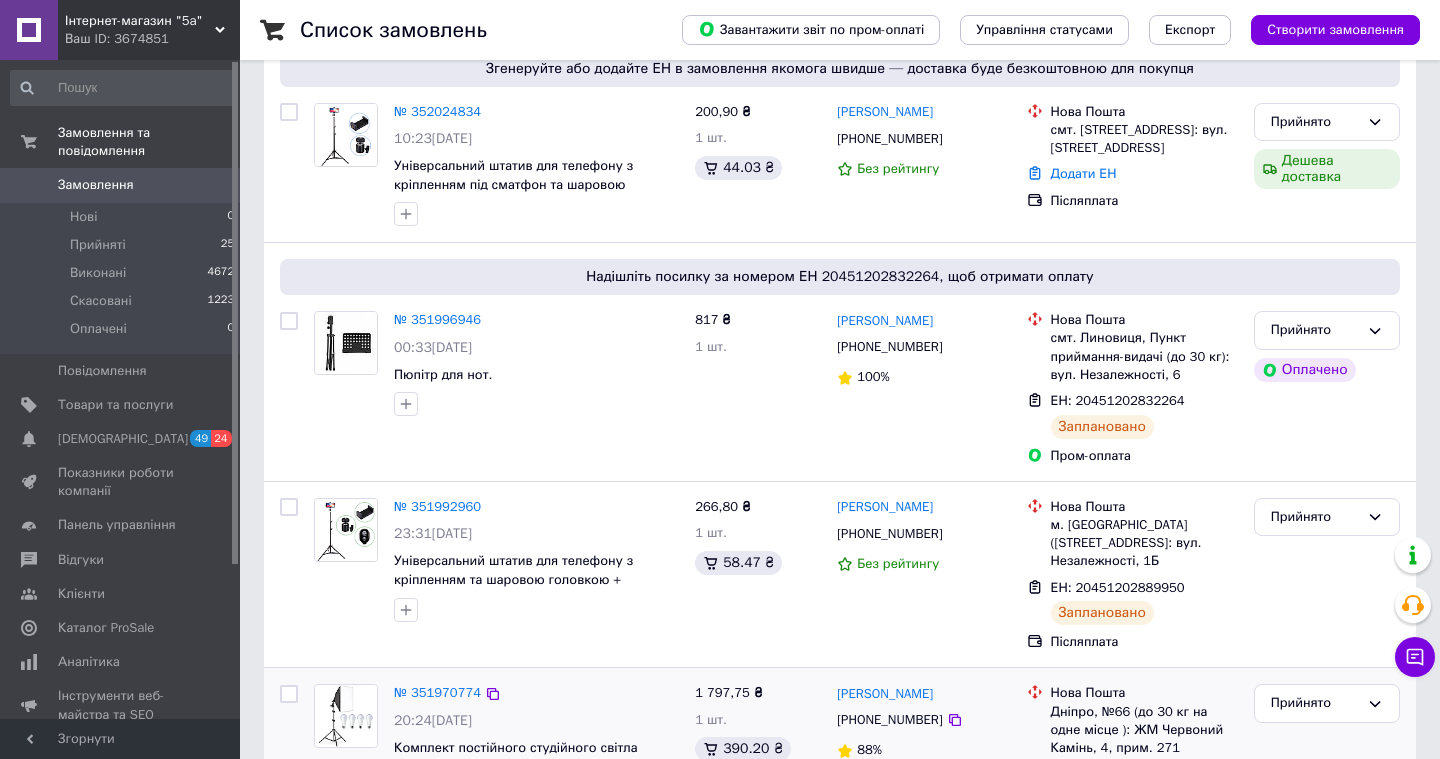 scroll, scrollTop: 179, scrollLeft: 0, axis: vertical 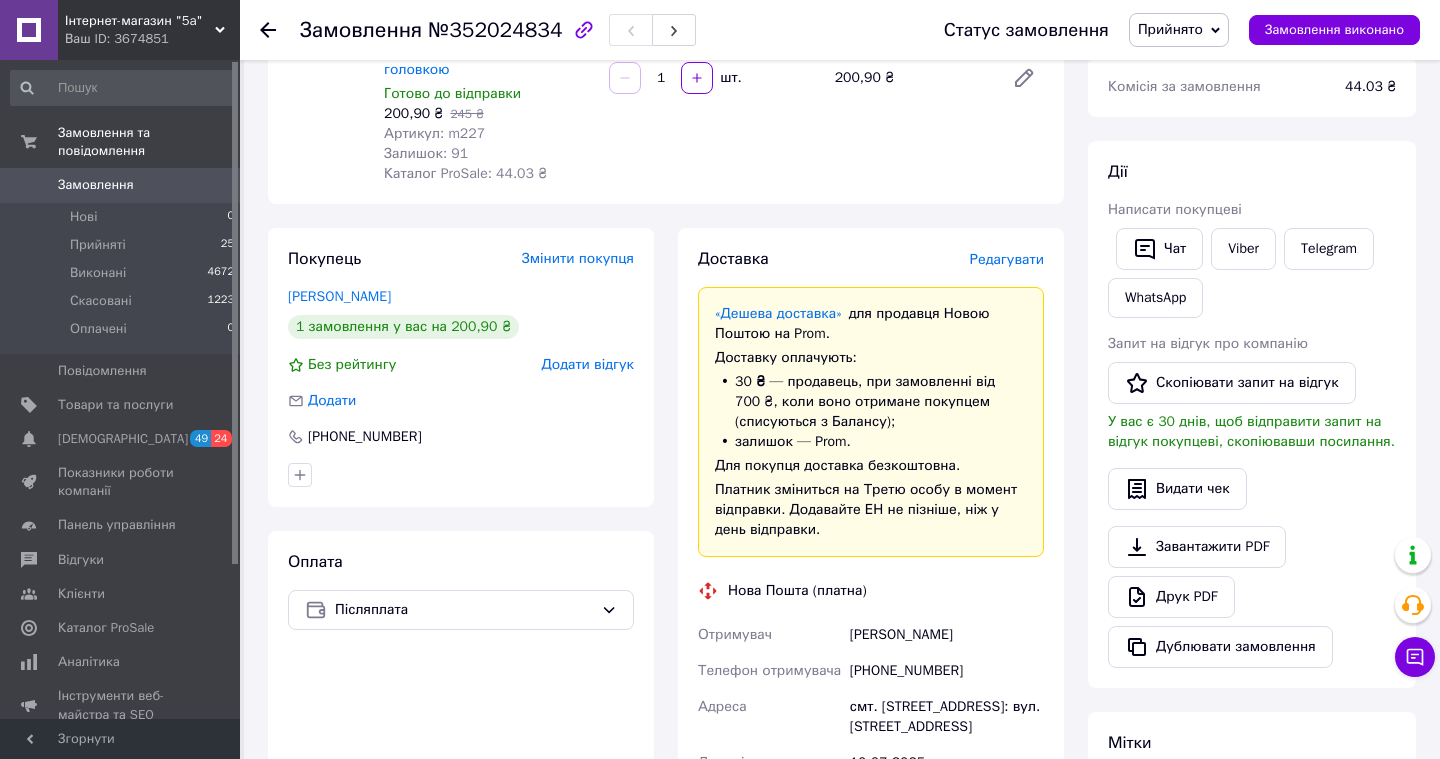 click on "Редагувати" at bounding box center (1007, 259) 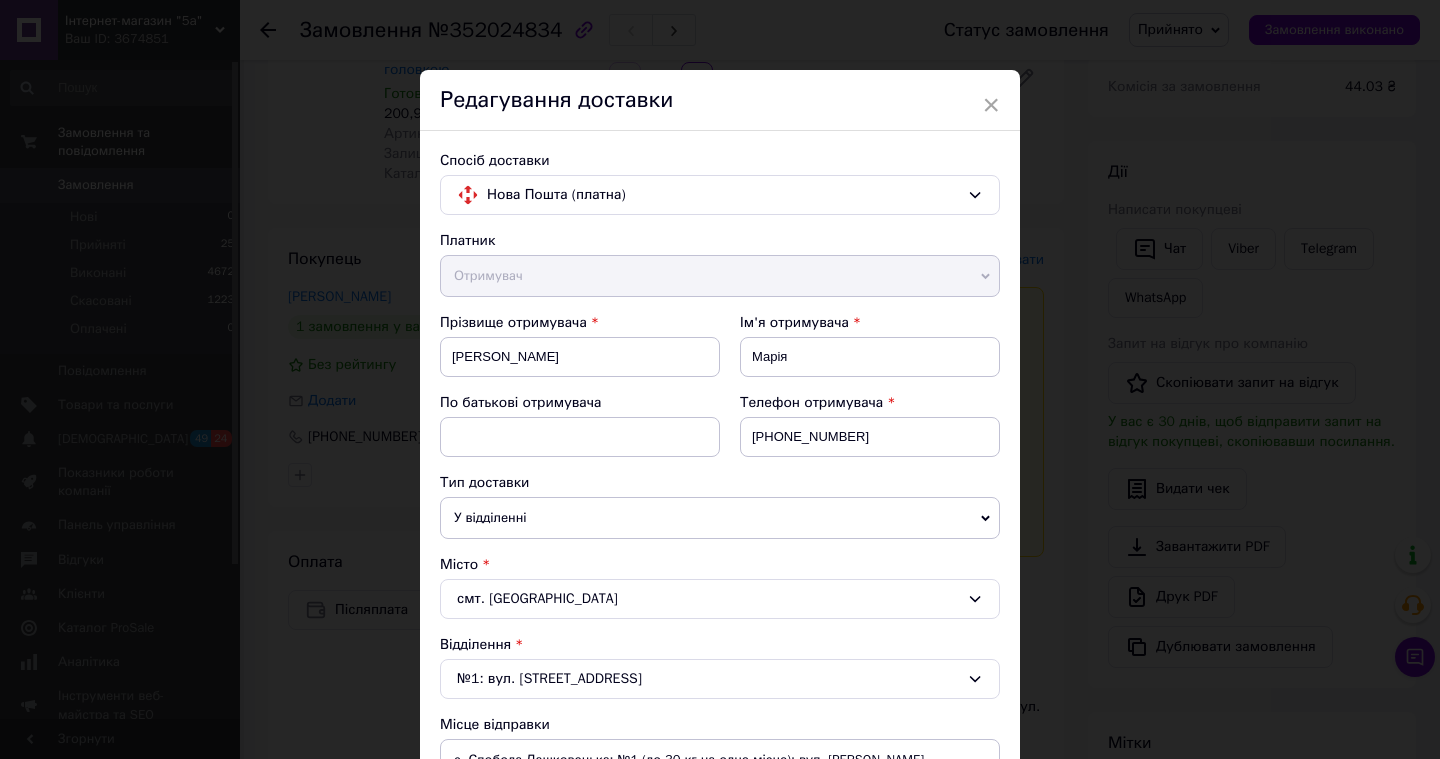 scroll, scrollTop: 1031, scrollLeft: 0, axis: vertical 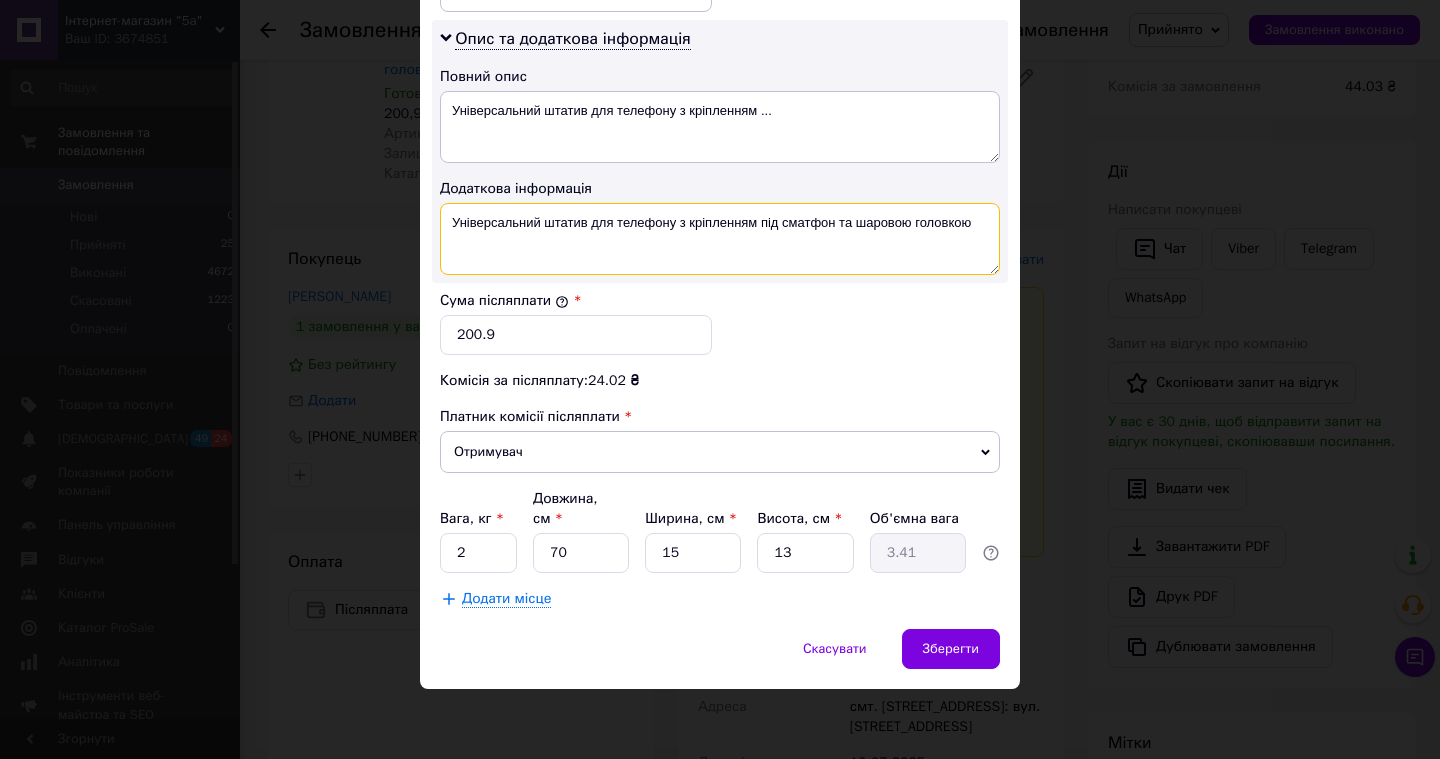 drag, startPoint x: 675, startPoint y: 220, endPoint x: 588, endPoint y: 220, distance: 87 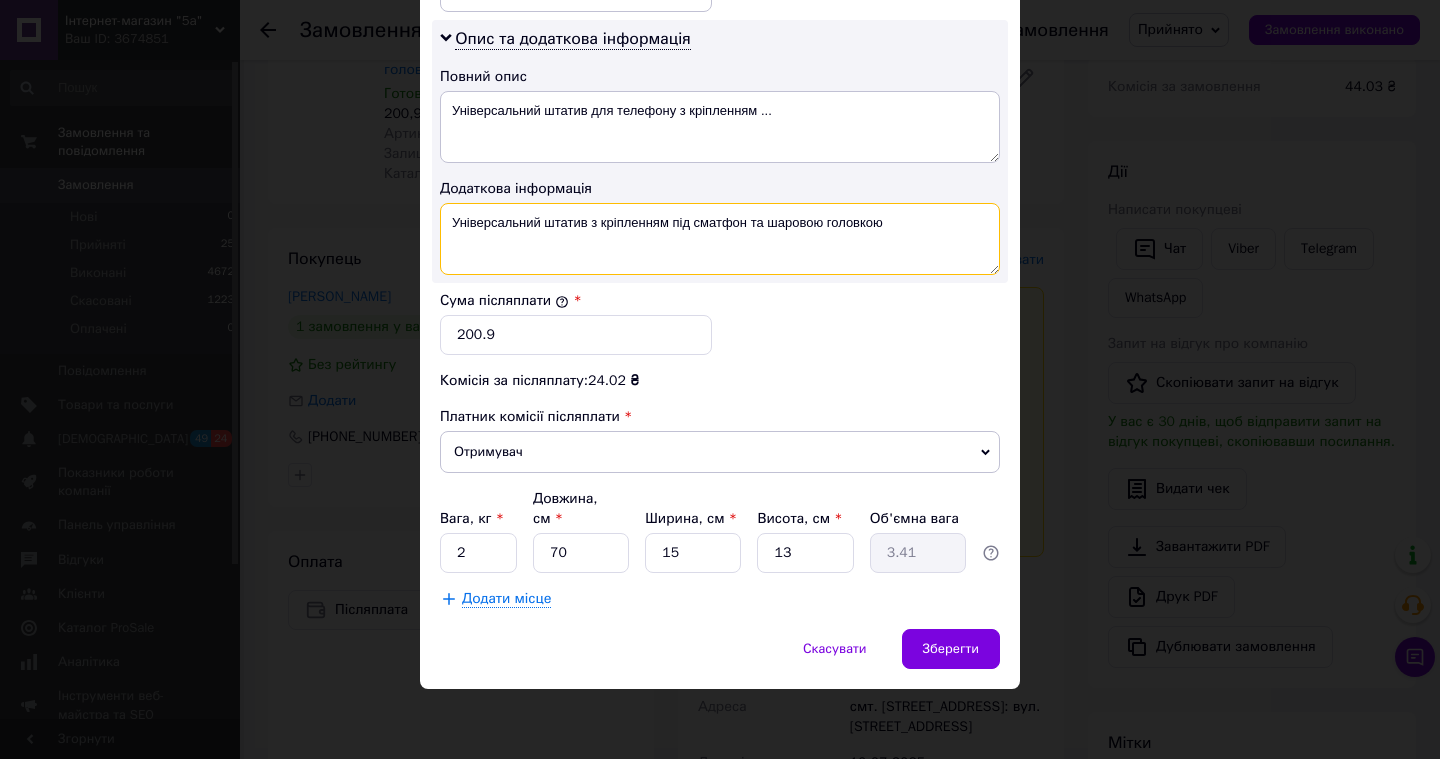 click on "Універсальний штатив з кріпленням під сматфон та шаровою головкою" at bounding box center (720, 239) 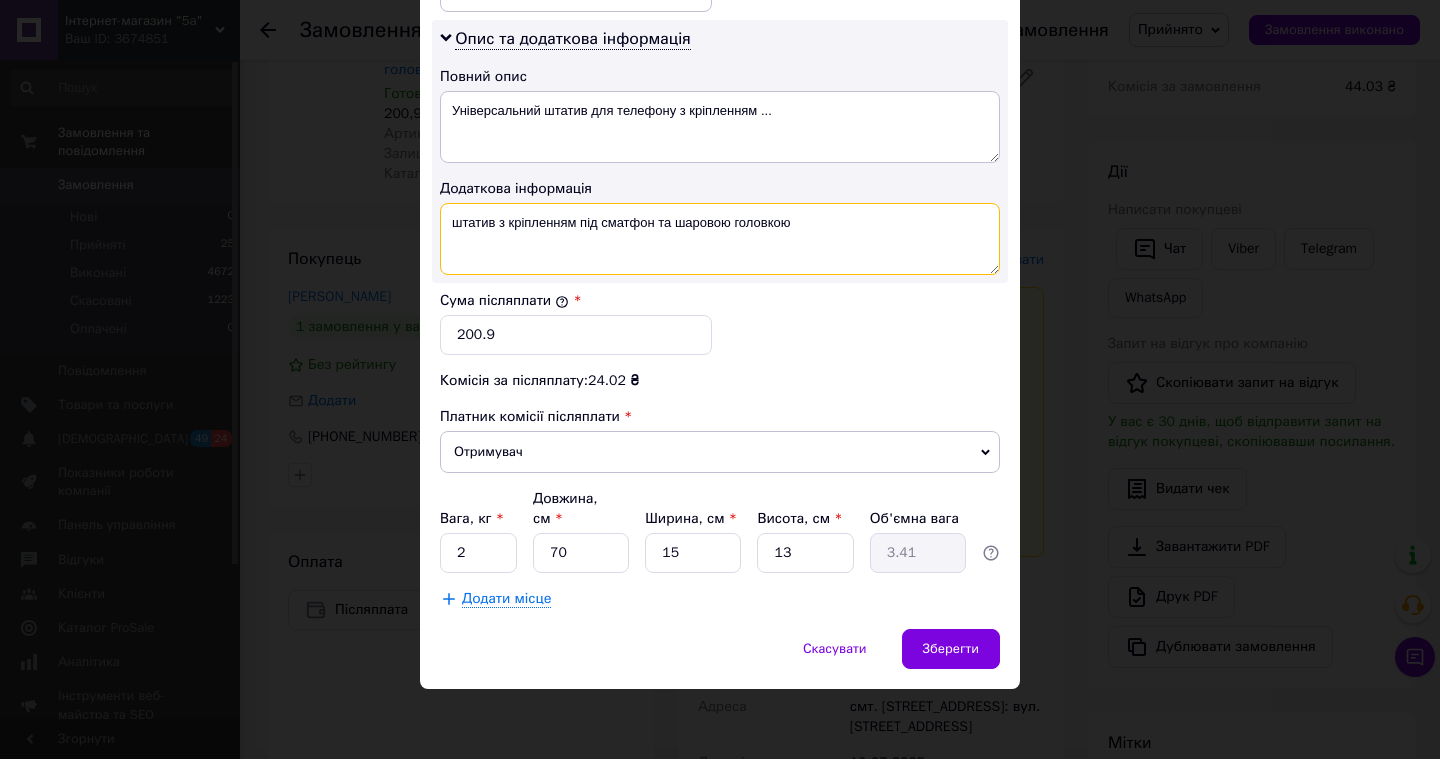 click on "штатив з кріпленням під сматфон та шаровою головкою" at bounding box center (720, 239) 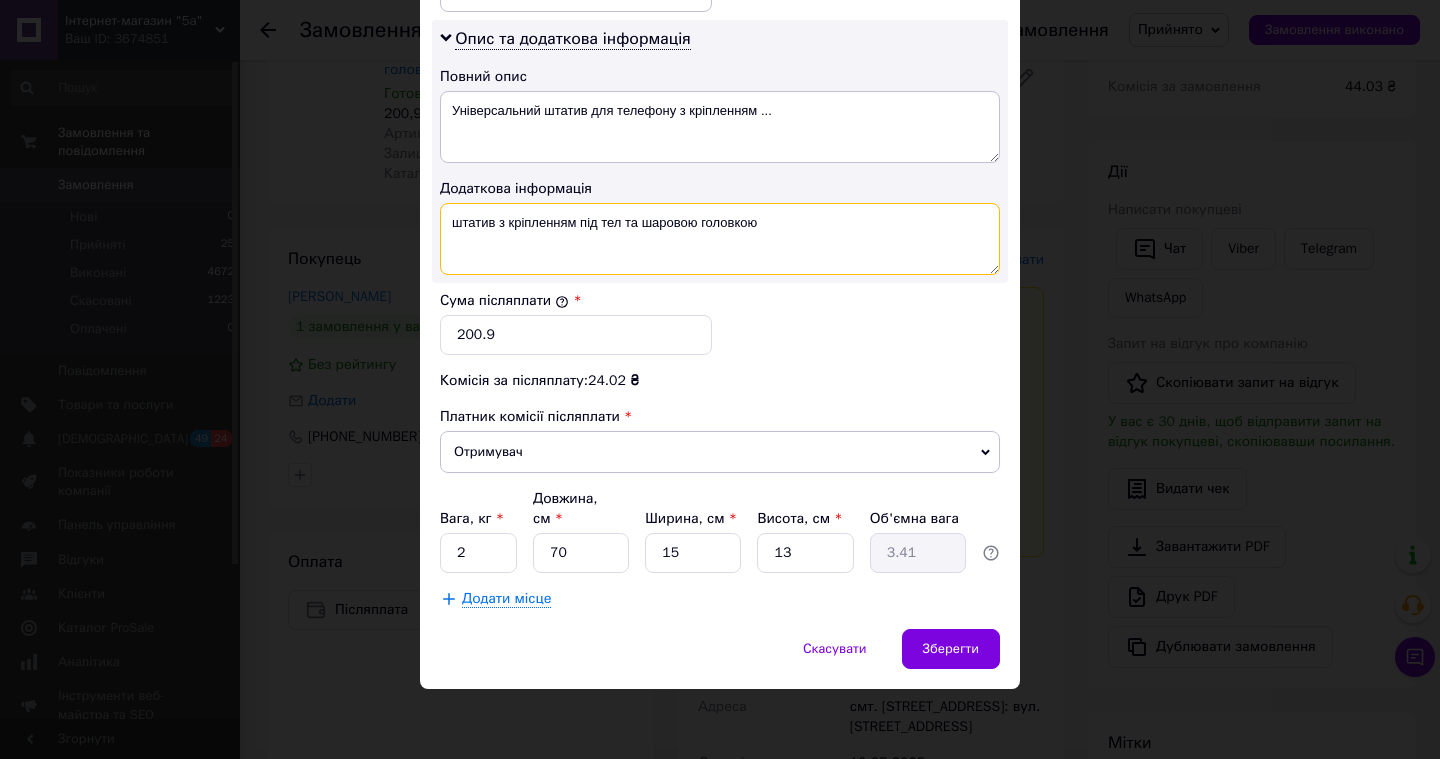 type on "штатив з кріпленням під тел та шаровою головкою" 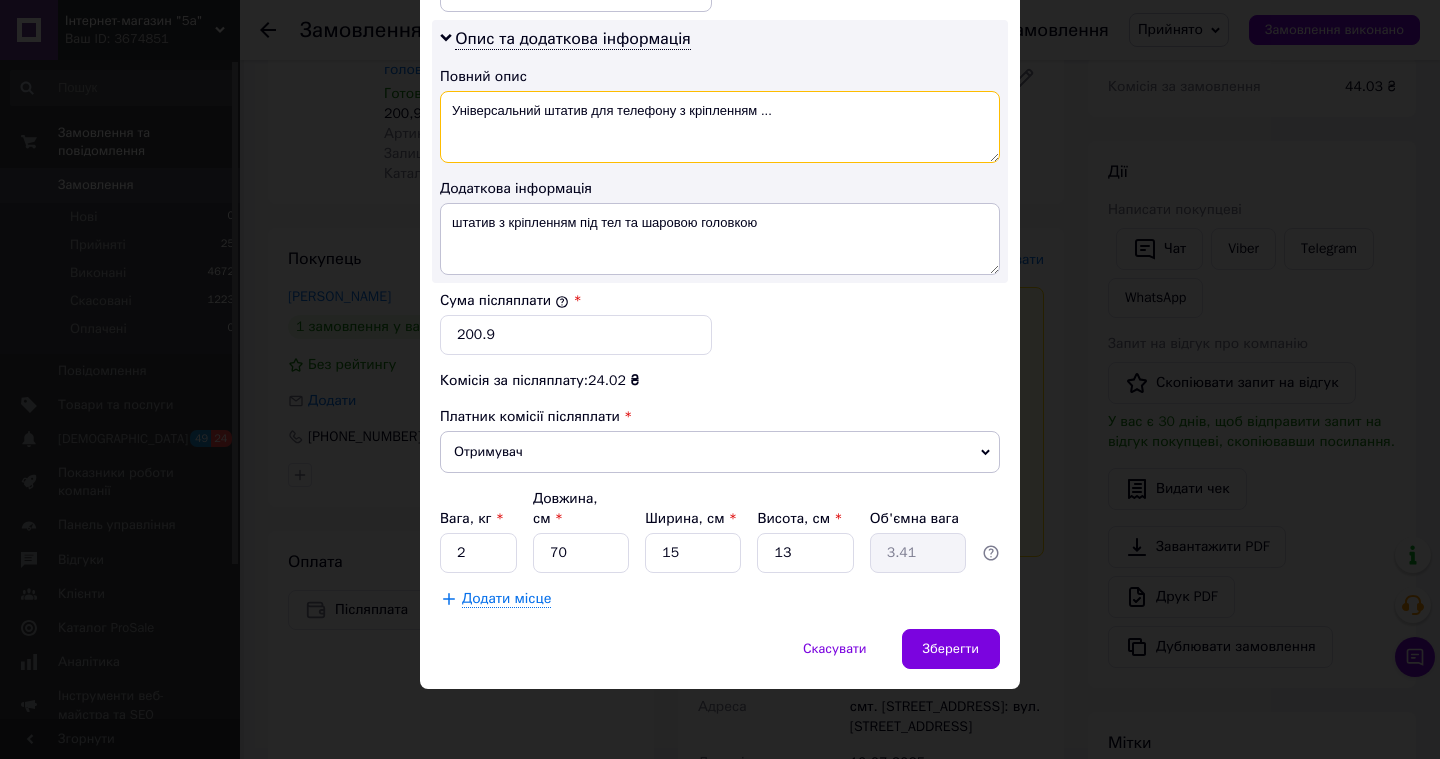 click on "Універсальний штатив для телефону з кріпленням ..." at bounding box center [720, 127] 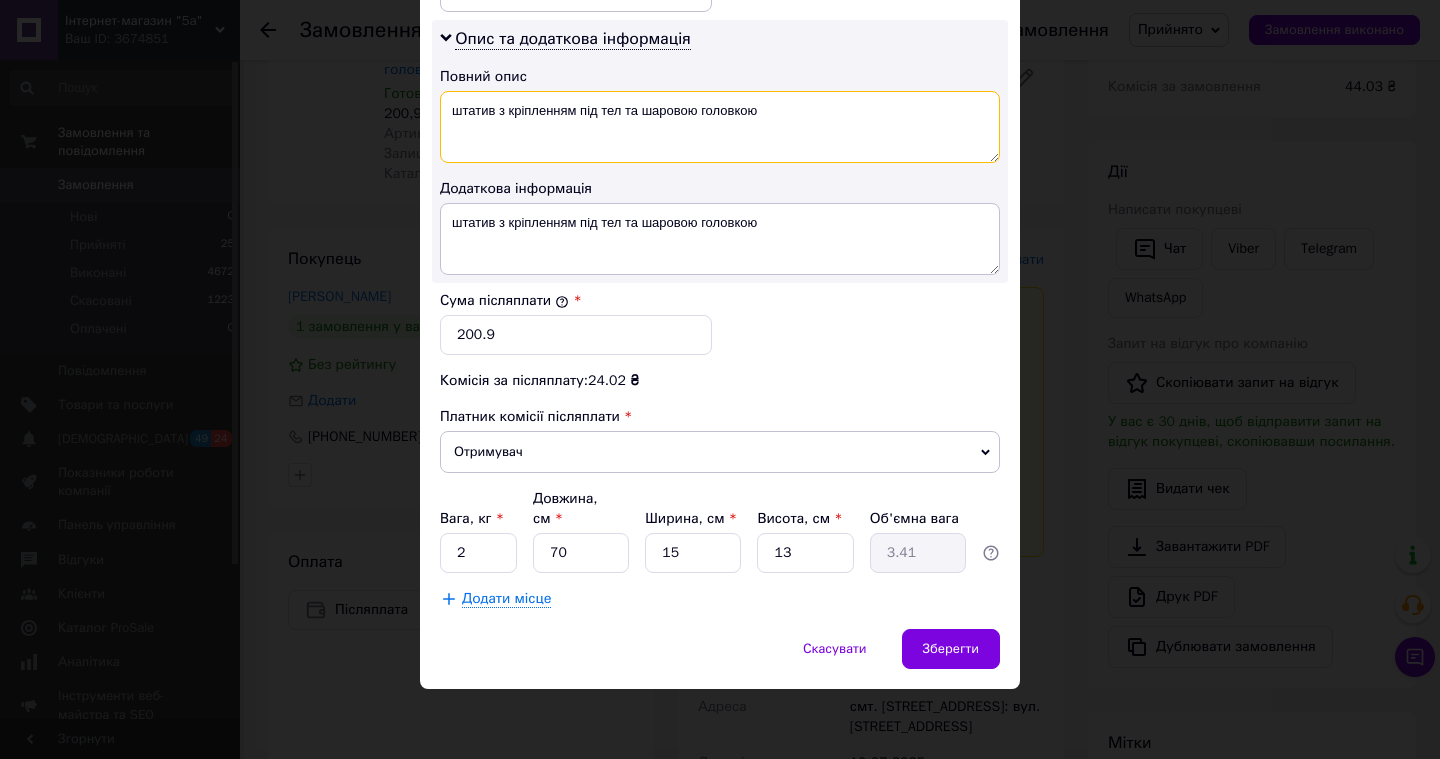 type on "штатив з кріпленням під тел та шаровою головкою" 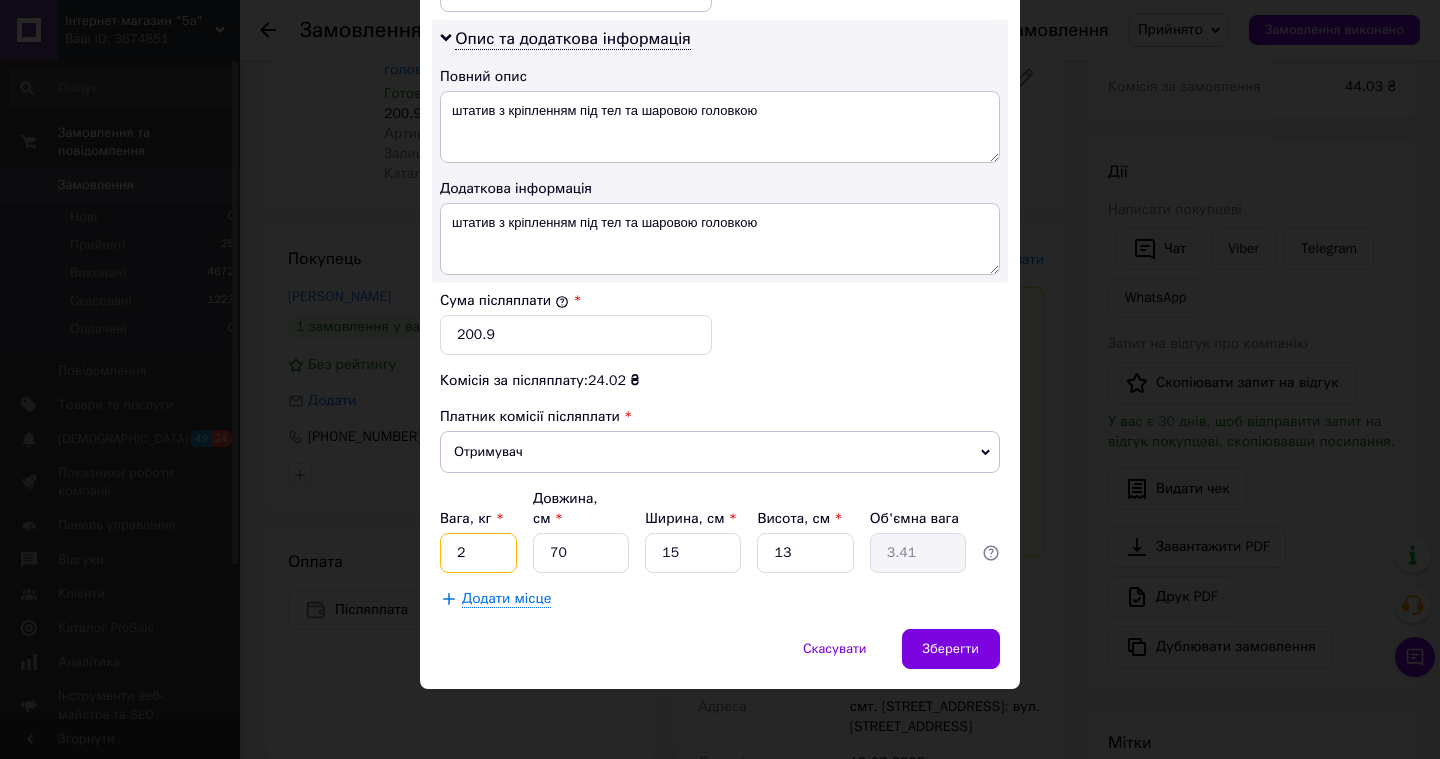 click on "2" at bounding box center (478, 553) 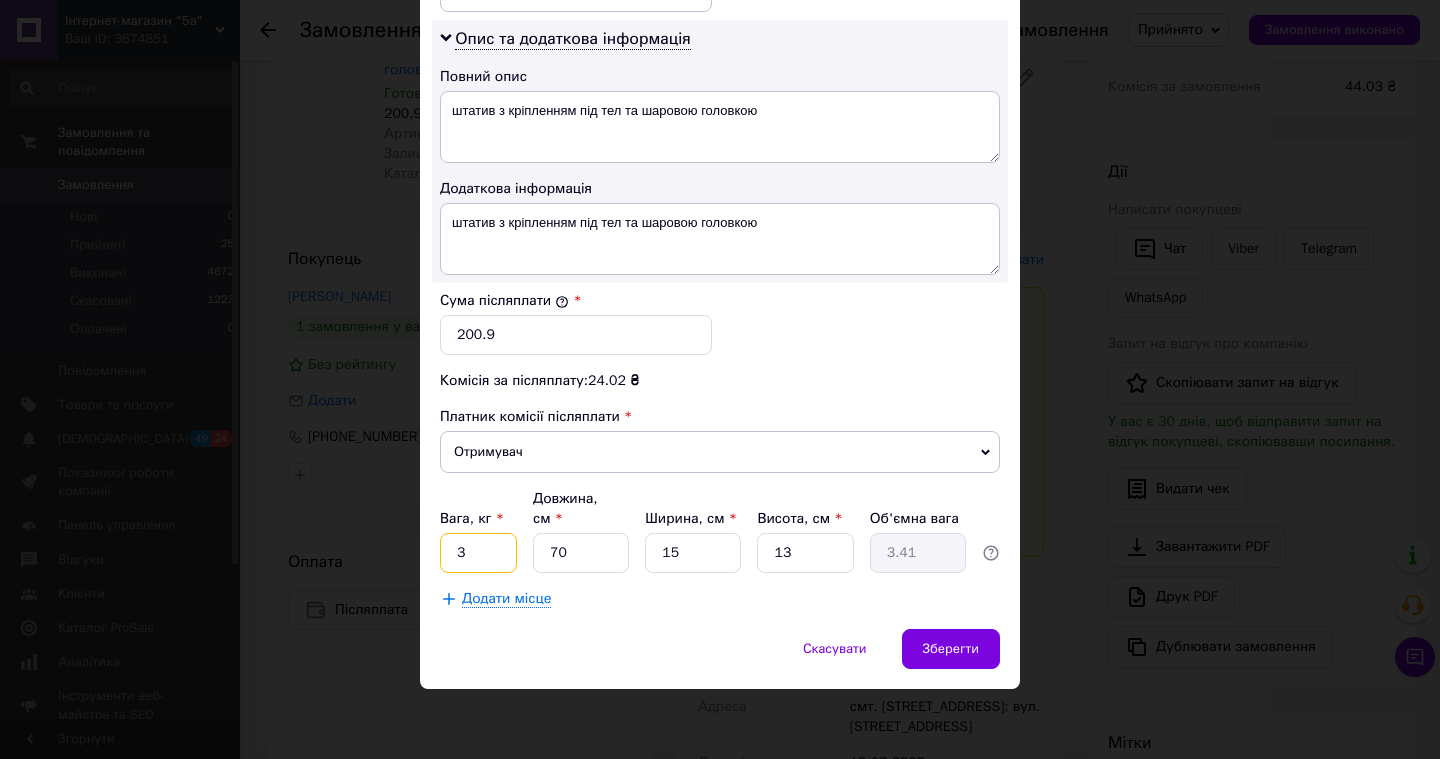 type on "3" 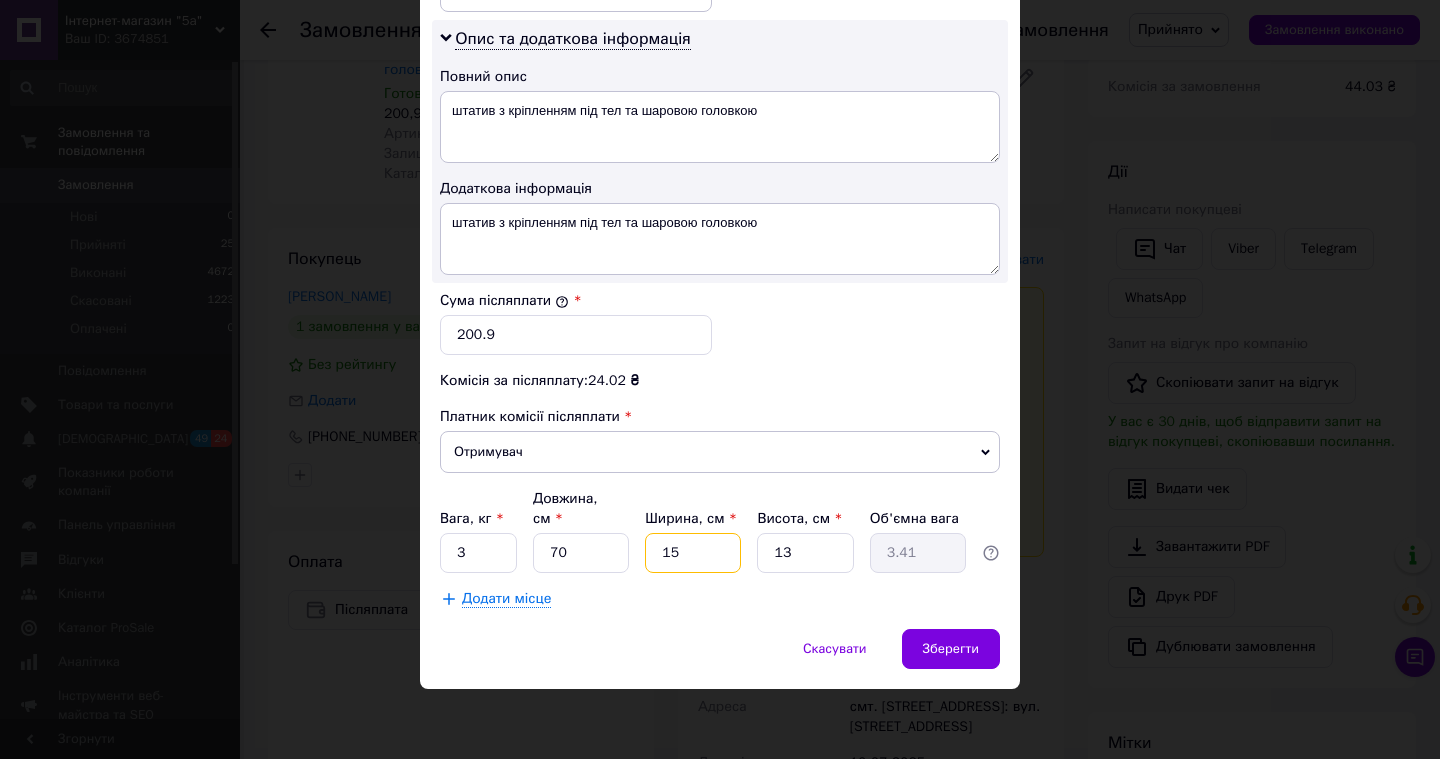 click on "15" at bounding box center (693, 553) 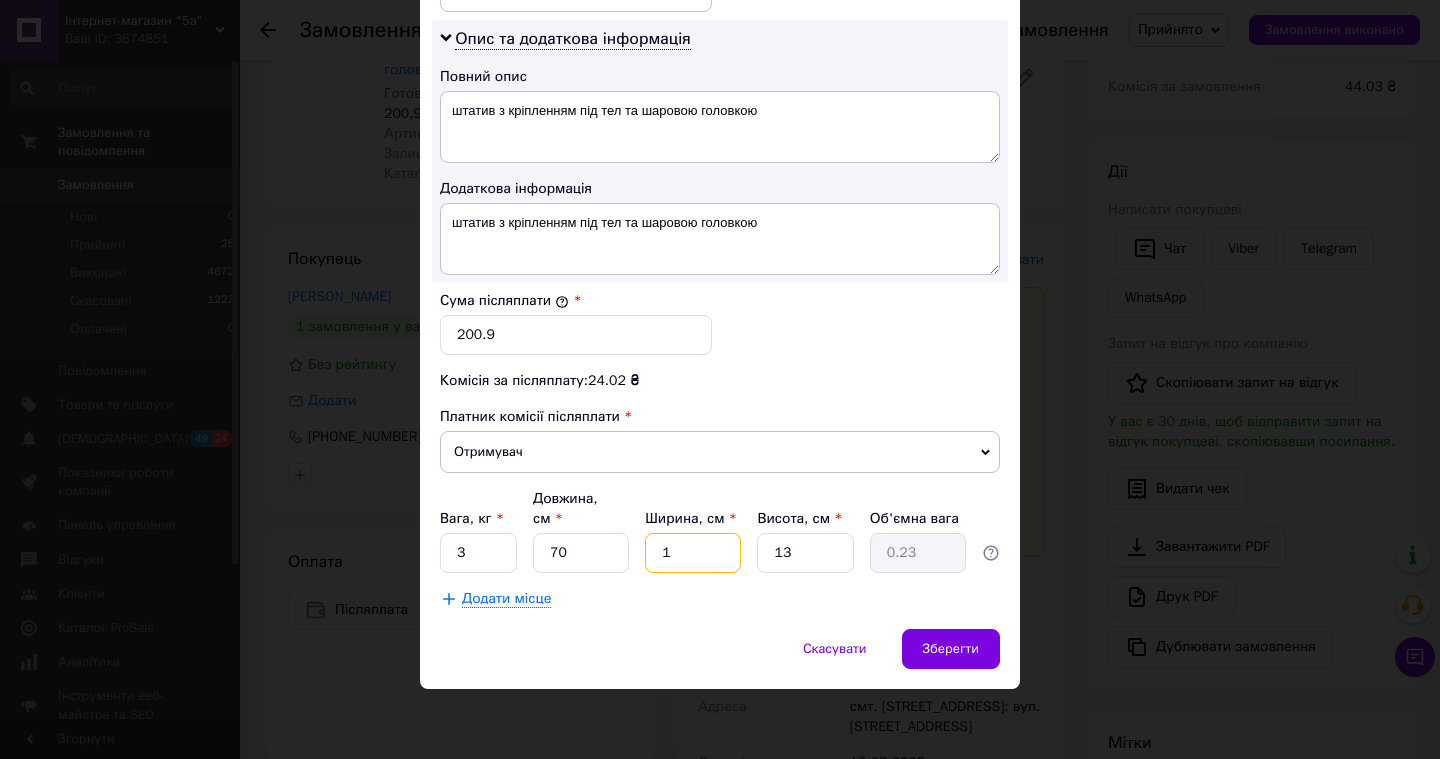 type on "13" 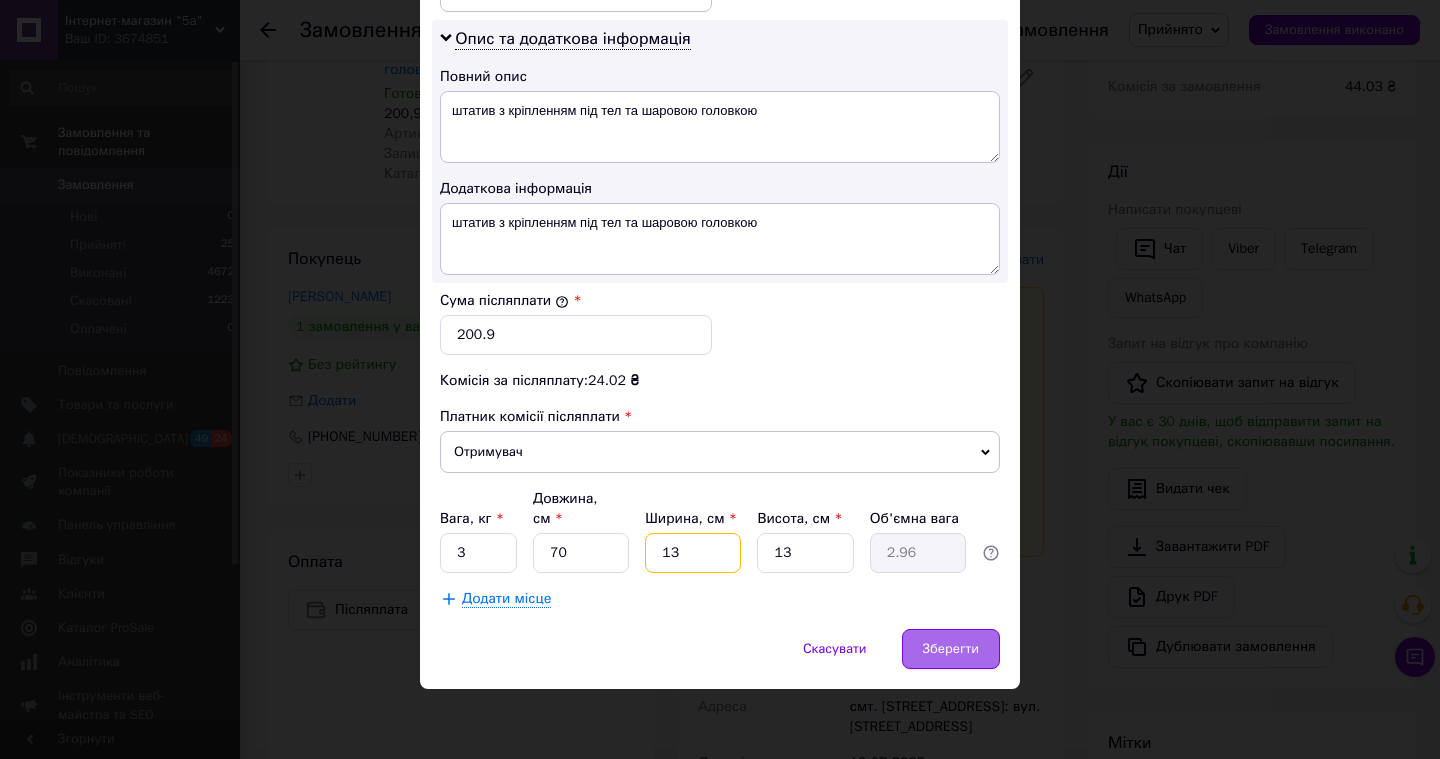 type on "13" 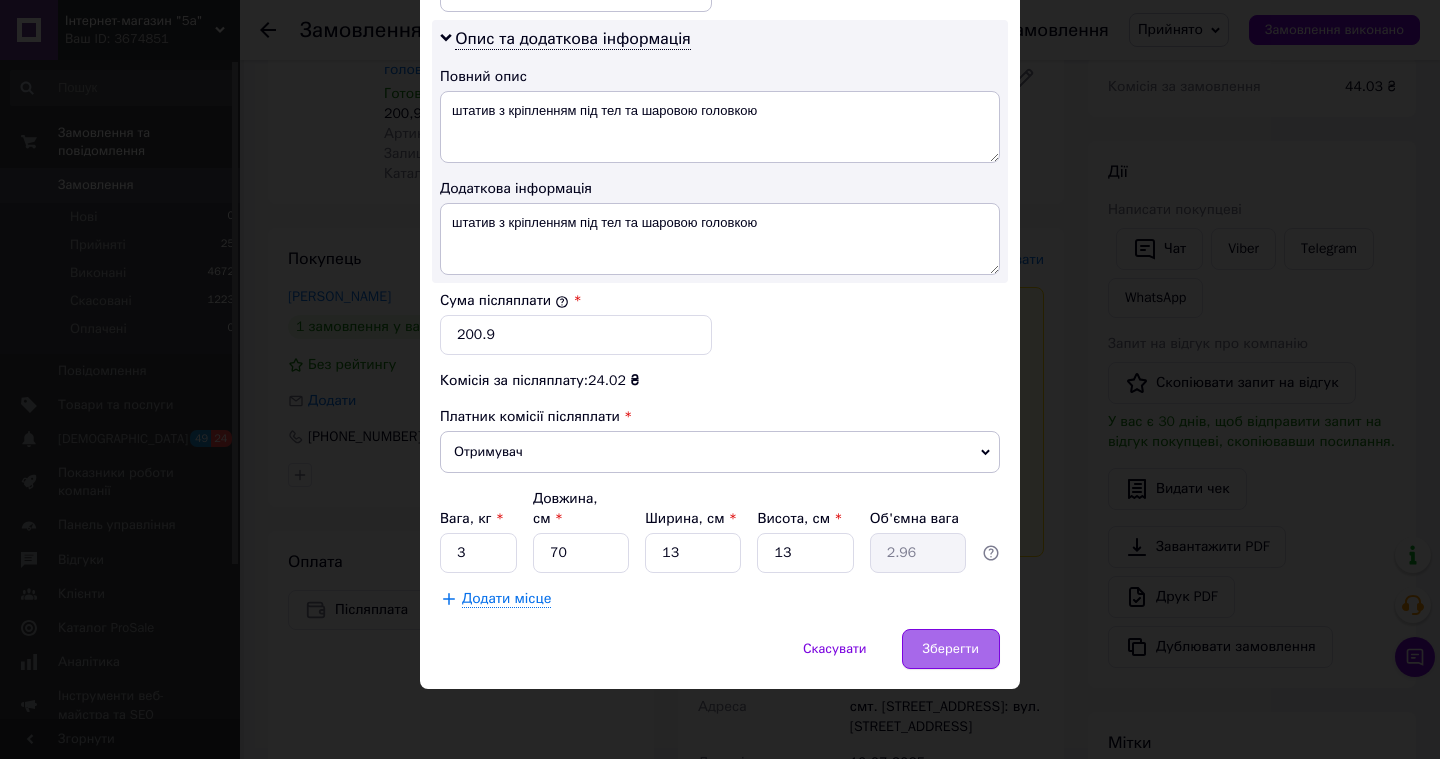 click on "Зберегти" at bounding box center [951, 649] 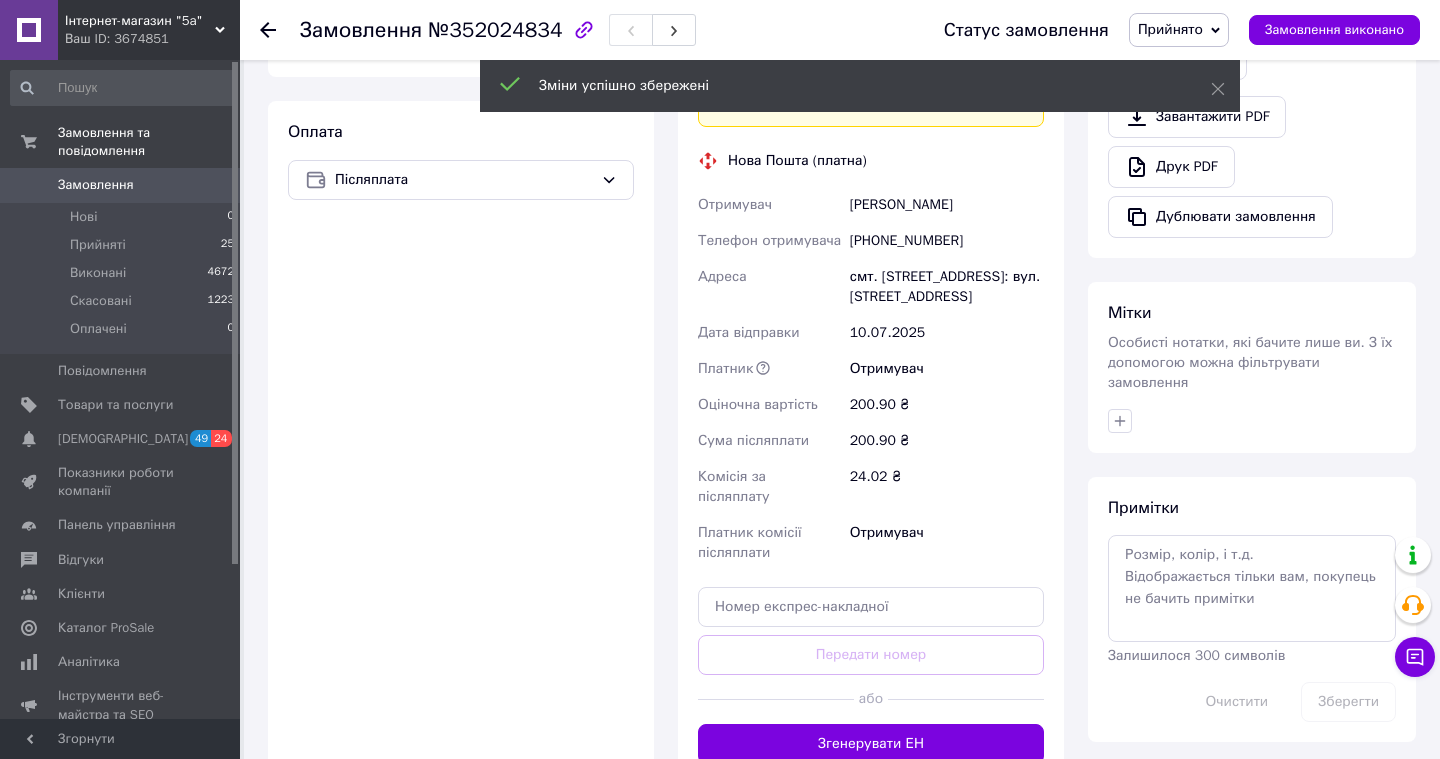 scroll, scrollTop: 920, scrollLeft: 0, axis: vertical 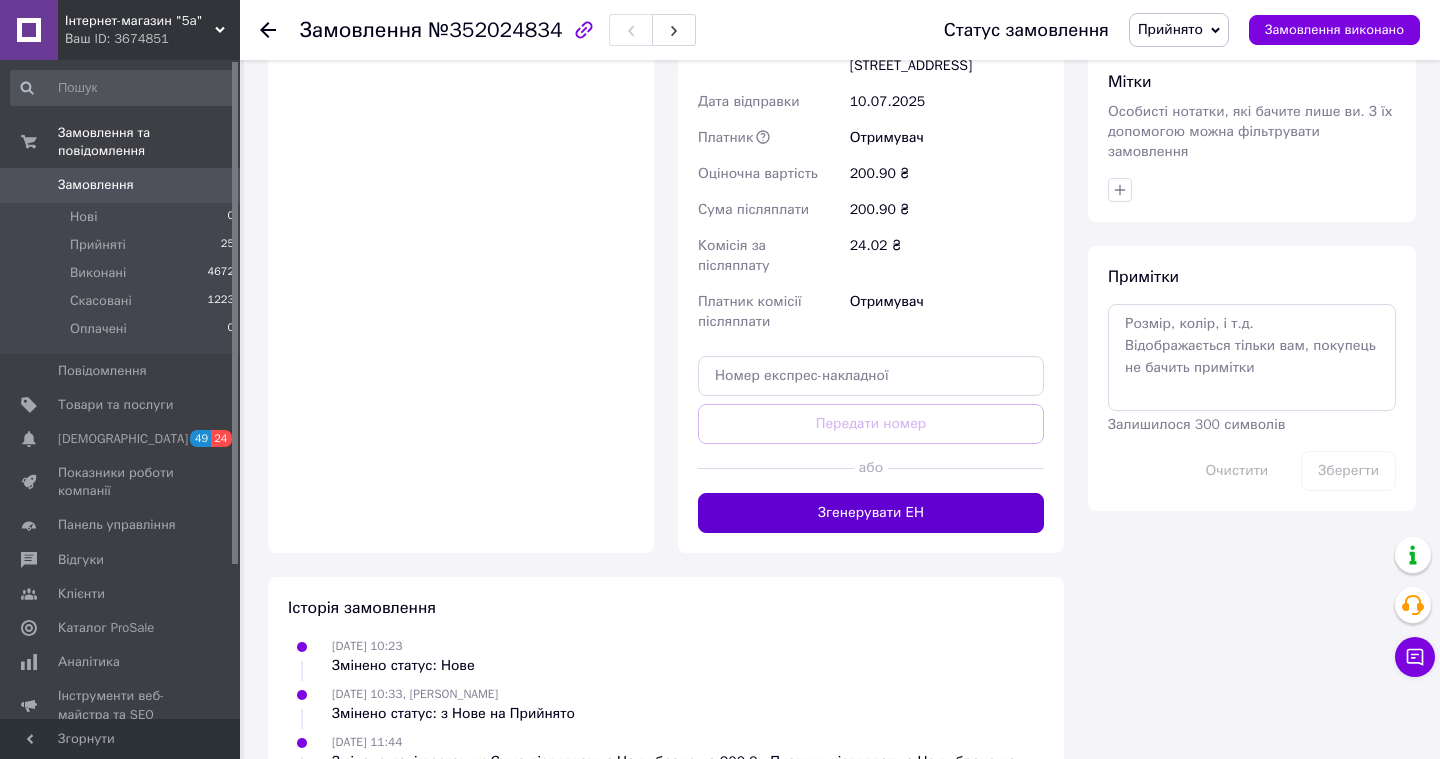 click on "Згенерувати ЕН" at bounding box center (871, 513) 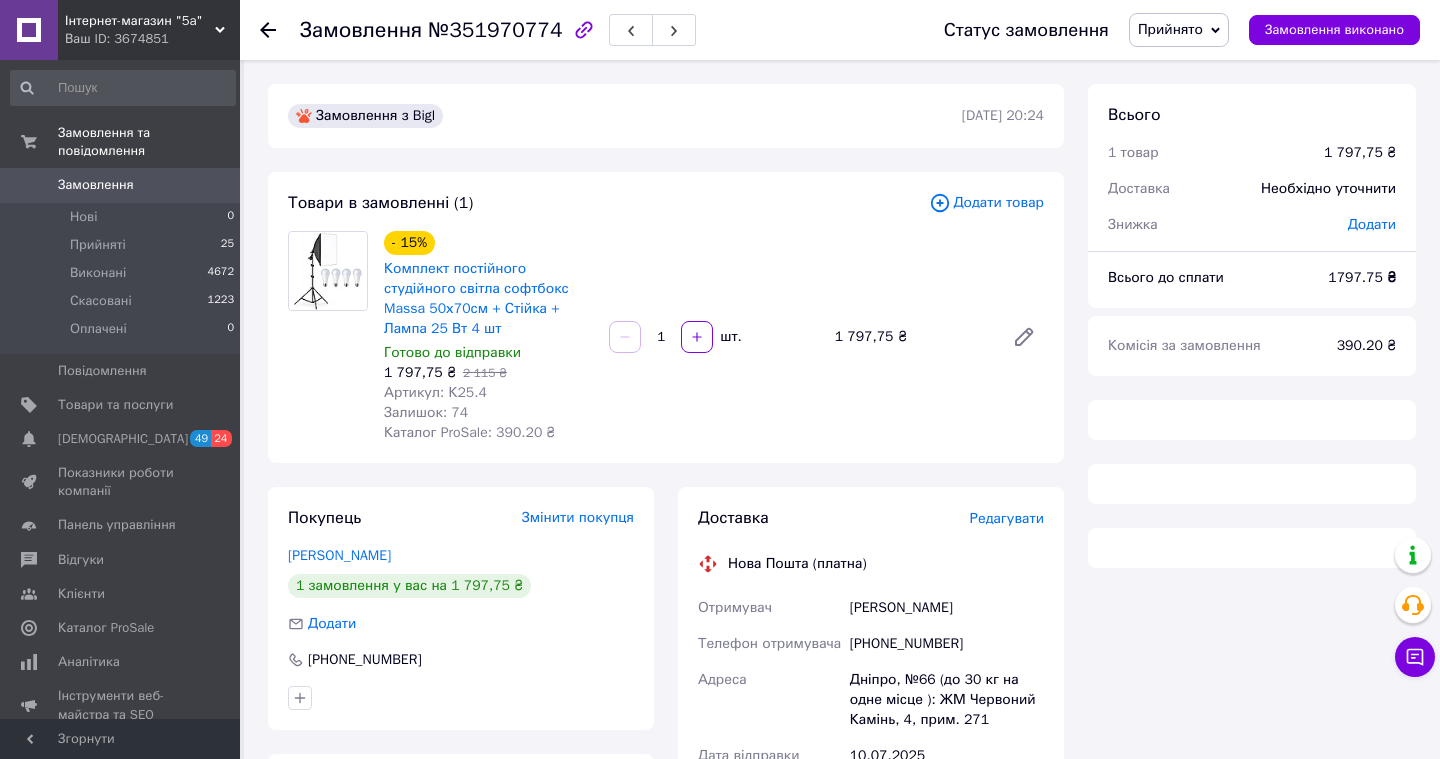 scroll, scrollTop: 0, scrollLeft: 0, axis: both 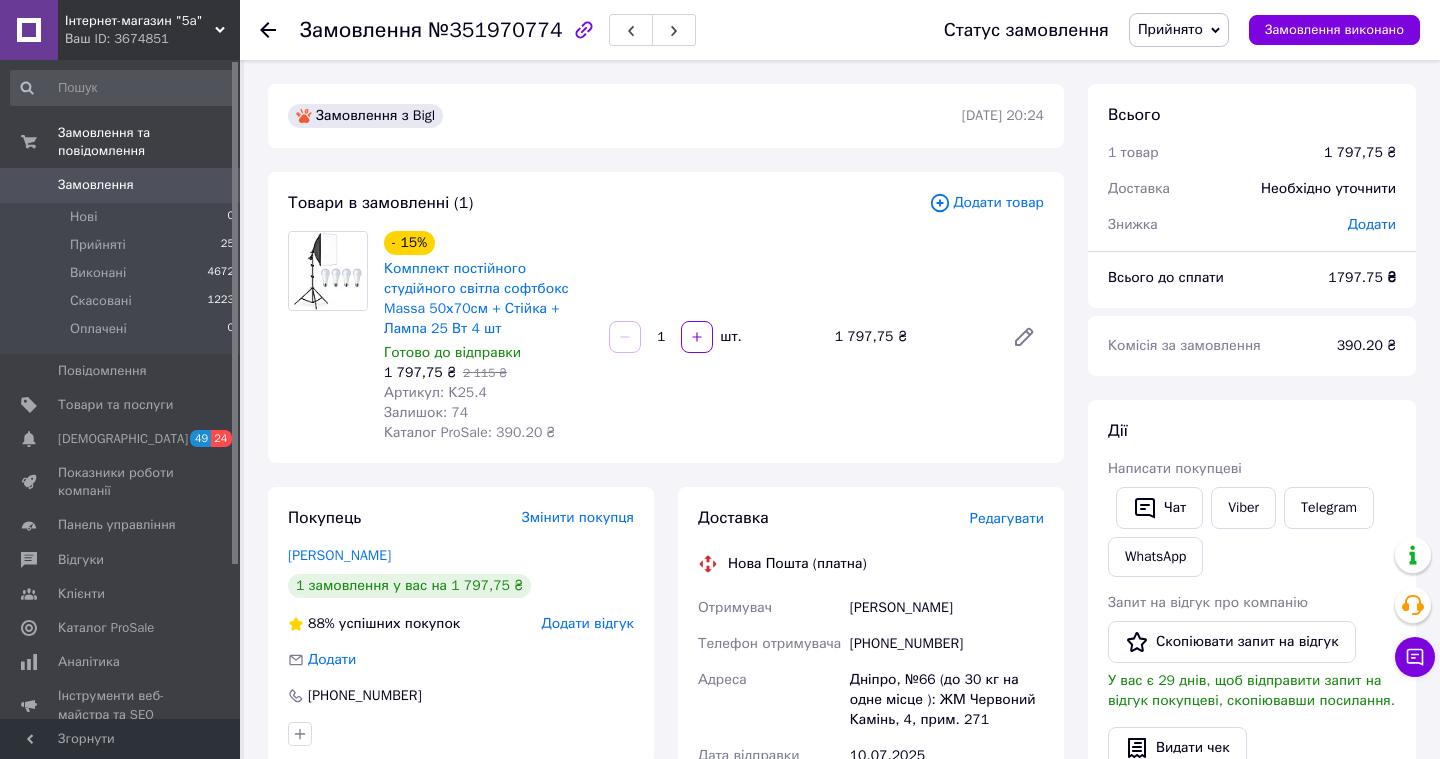 click on "[PHONE_NUMBER]" at bounding box center (947, 644) 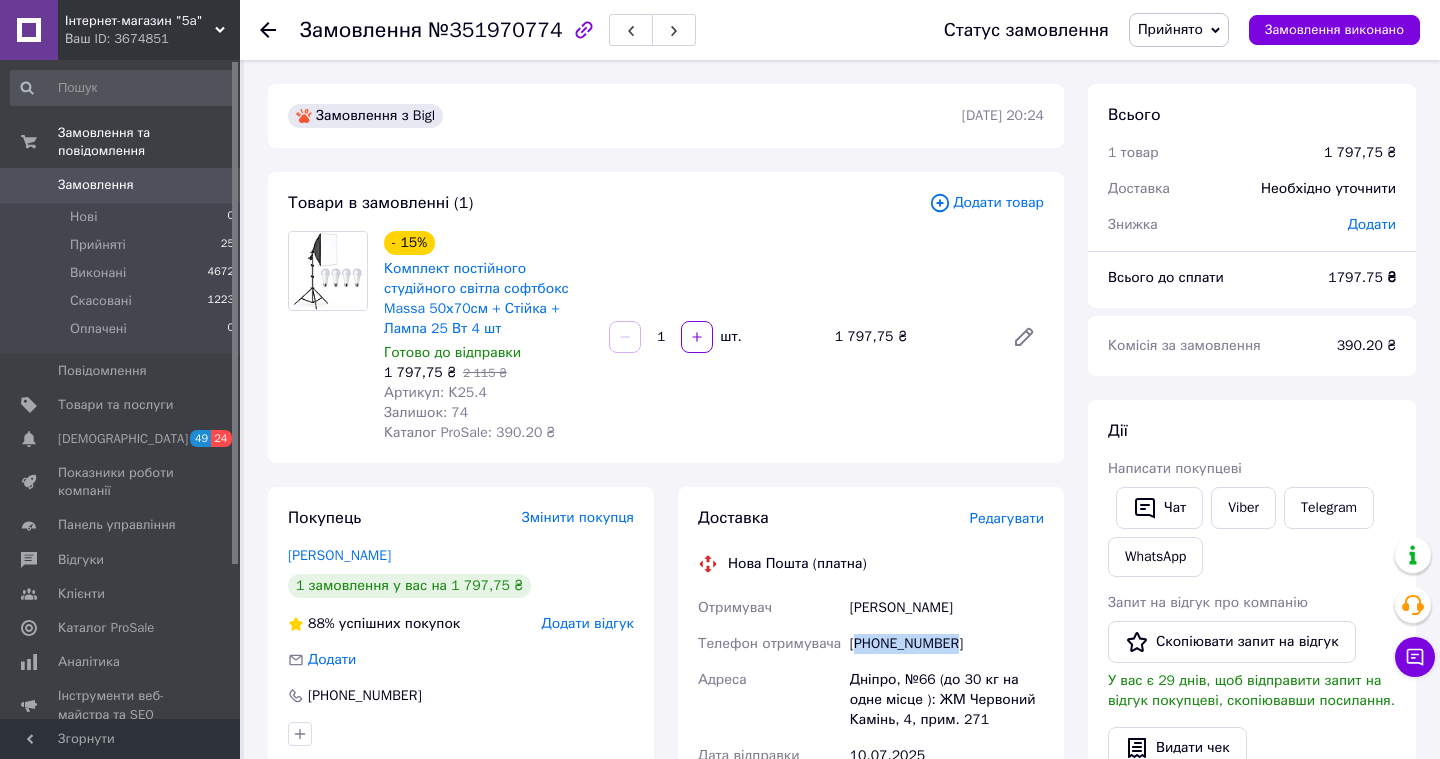 click on "[PHONE_NUMBER]" at bounding box center [947, 644] 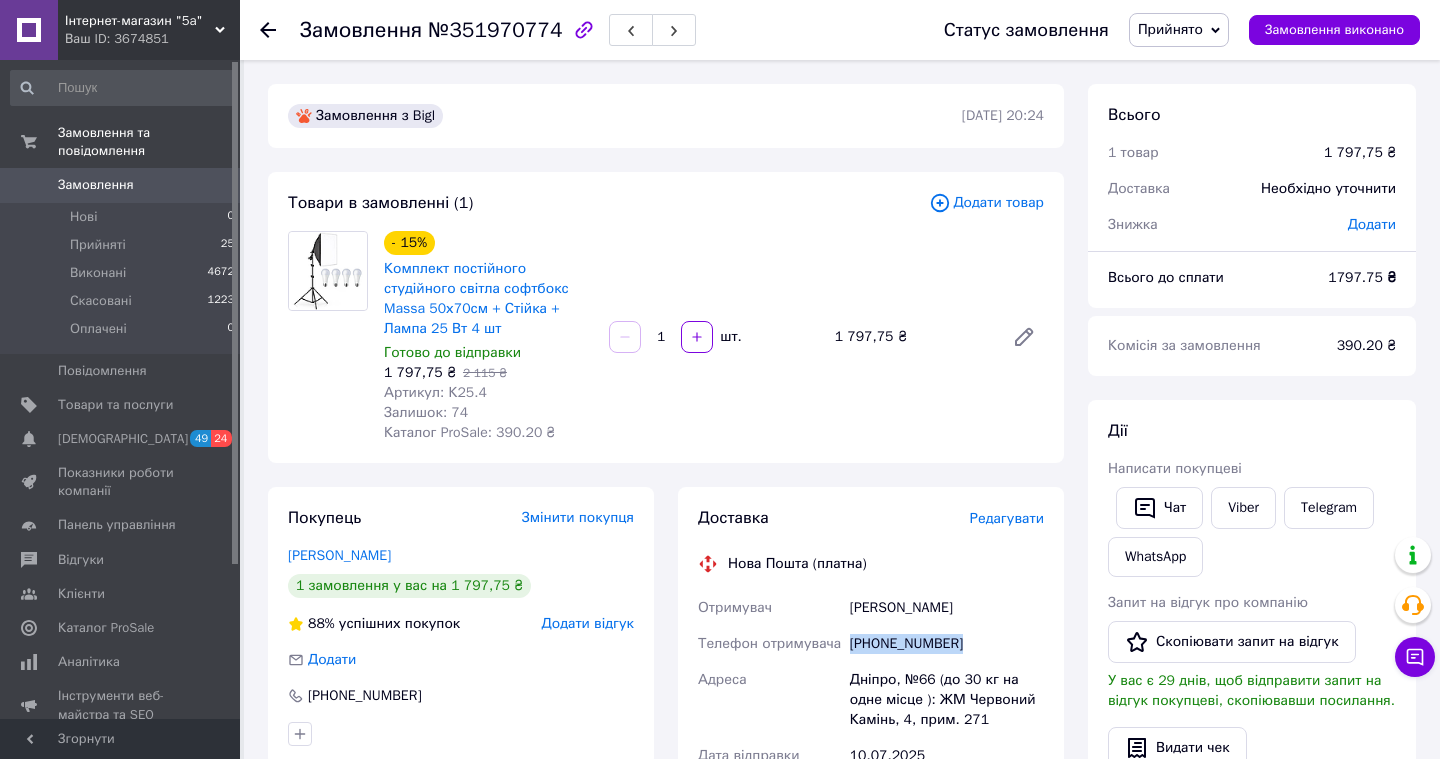 click on "[PHONE_NUMBER]" at bounding box center [947, 644] 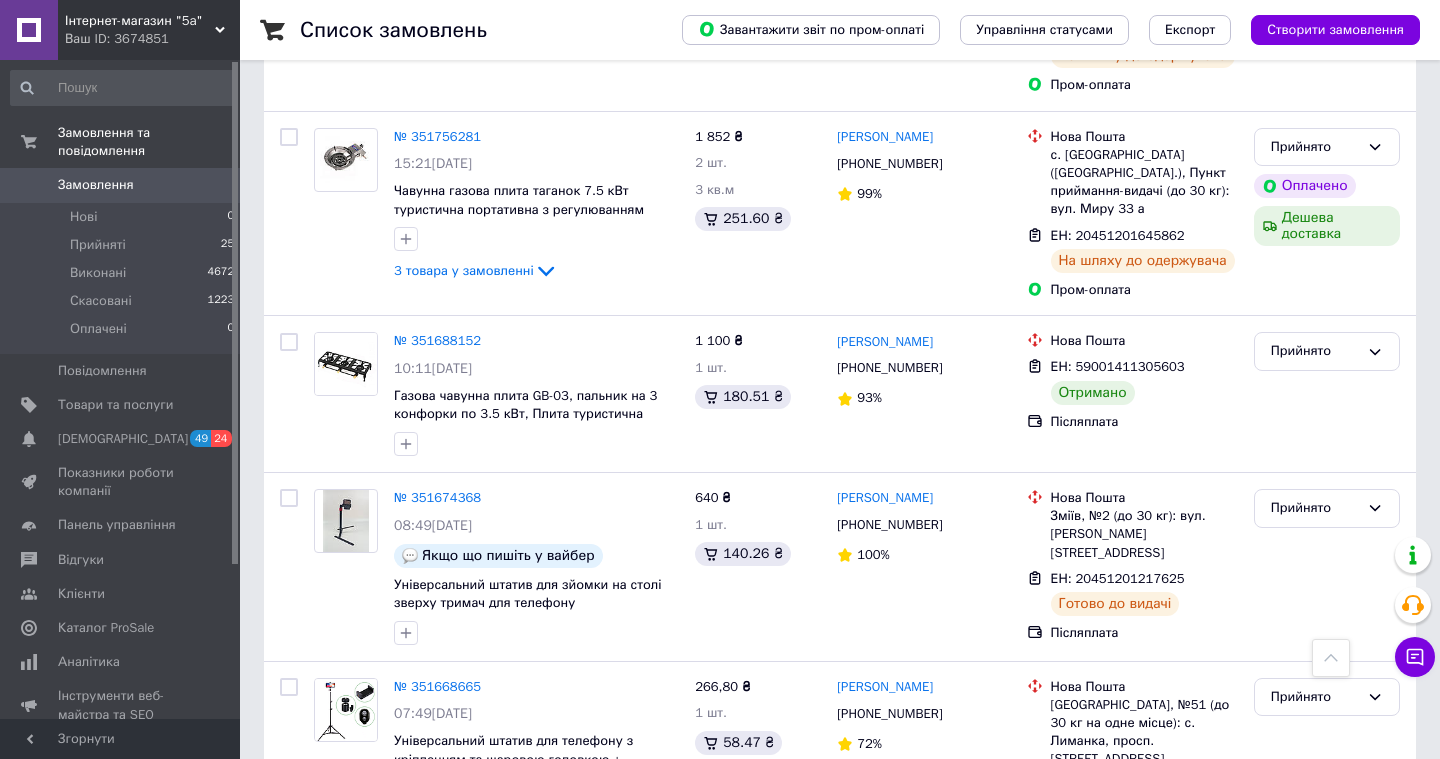 scroll, scrollTop: 1500, scrollLeft: 0, axis: vertical 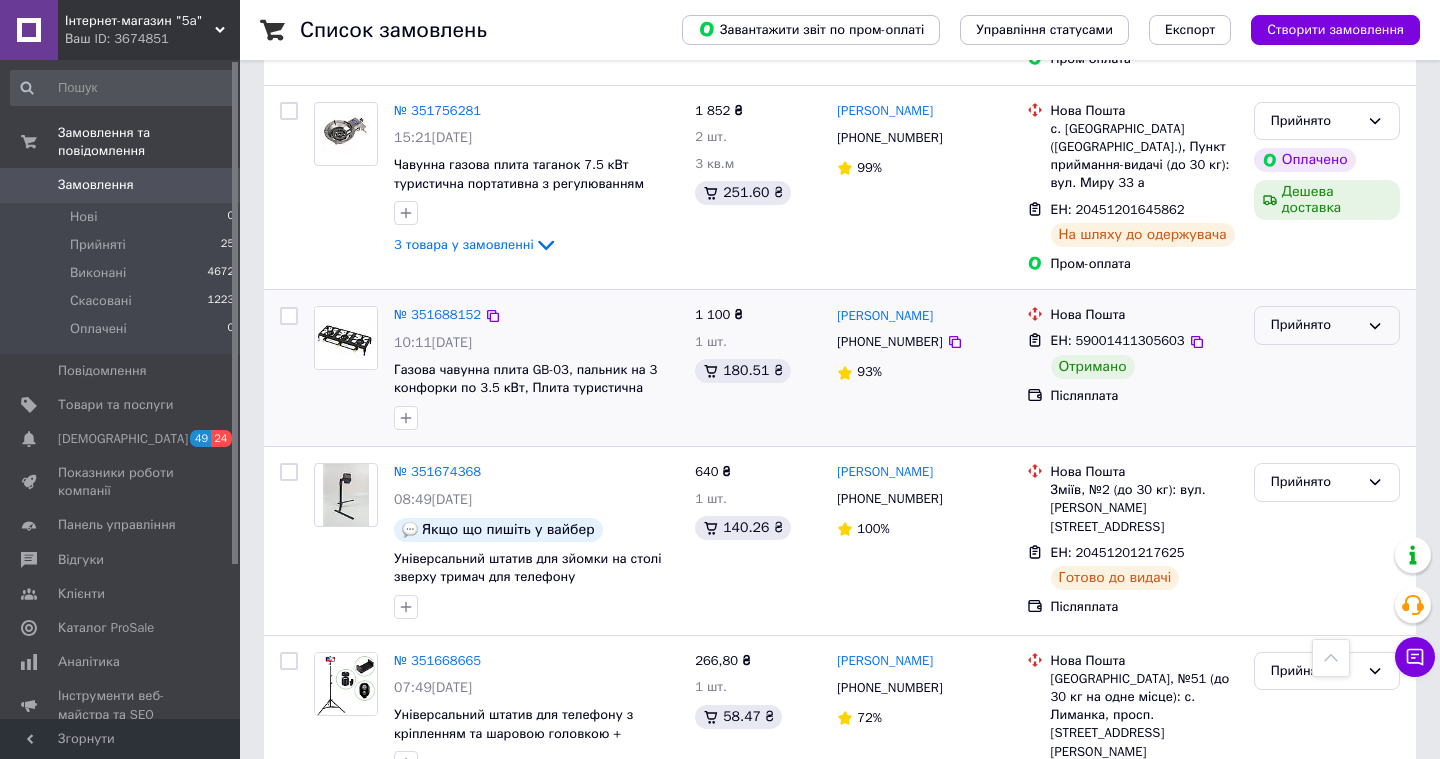 click on "Прийнято" at bounding box center [1315, 325] 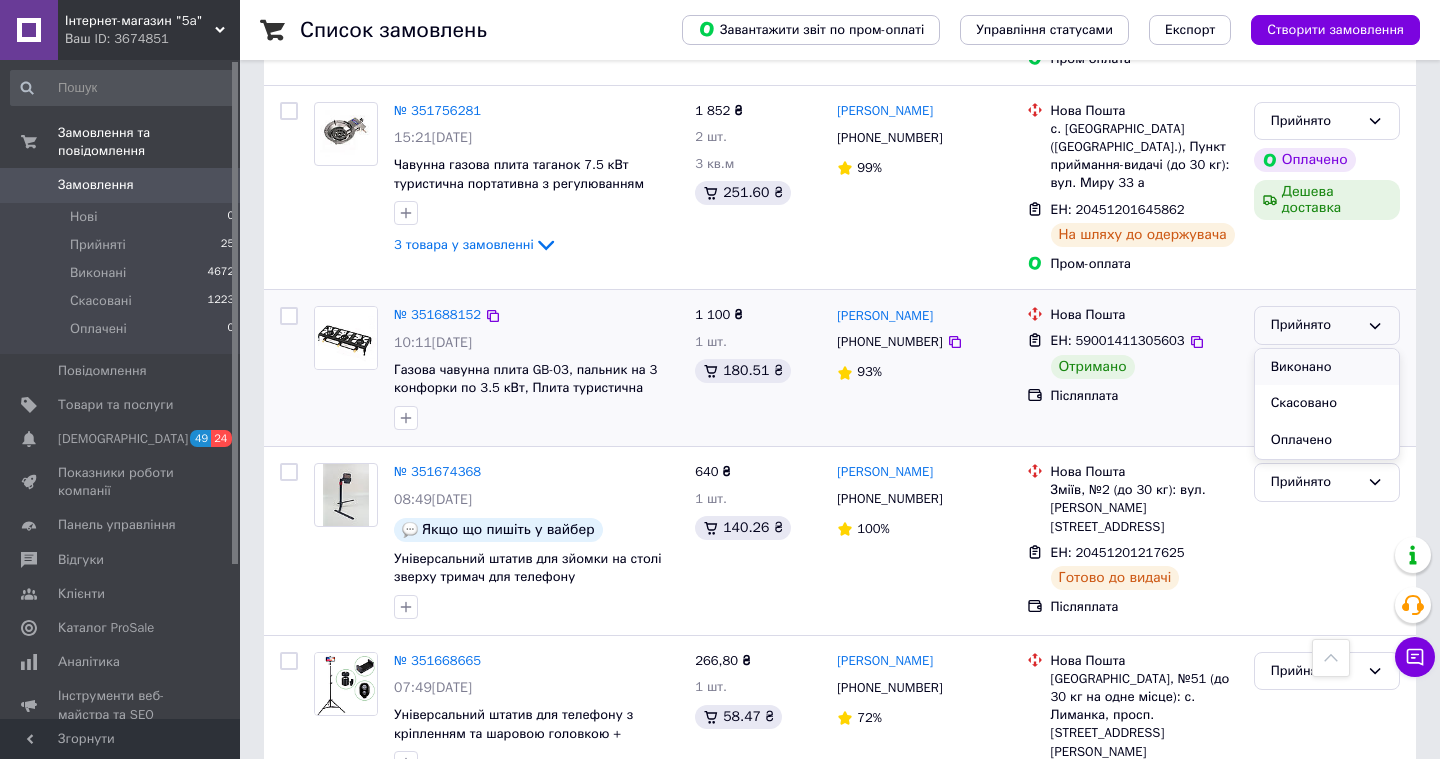 click on "Виконано" at bounding box center [1327, 367] 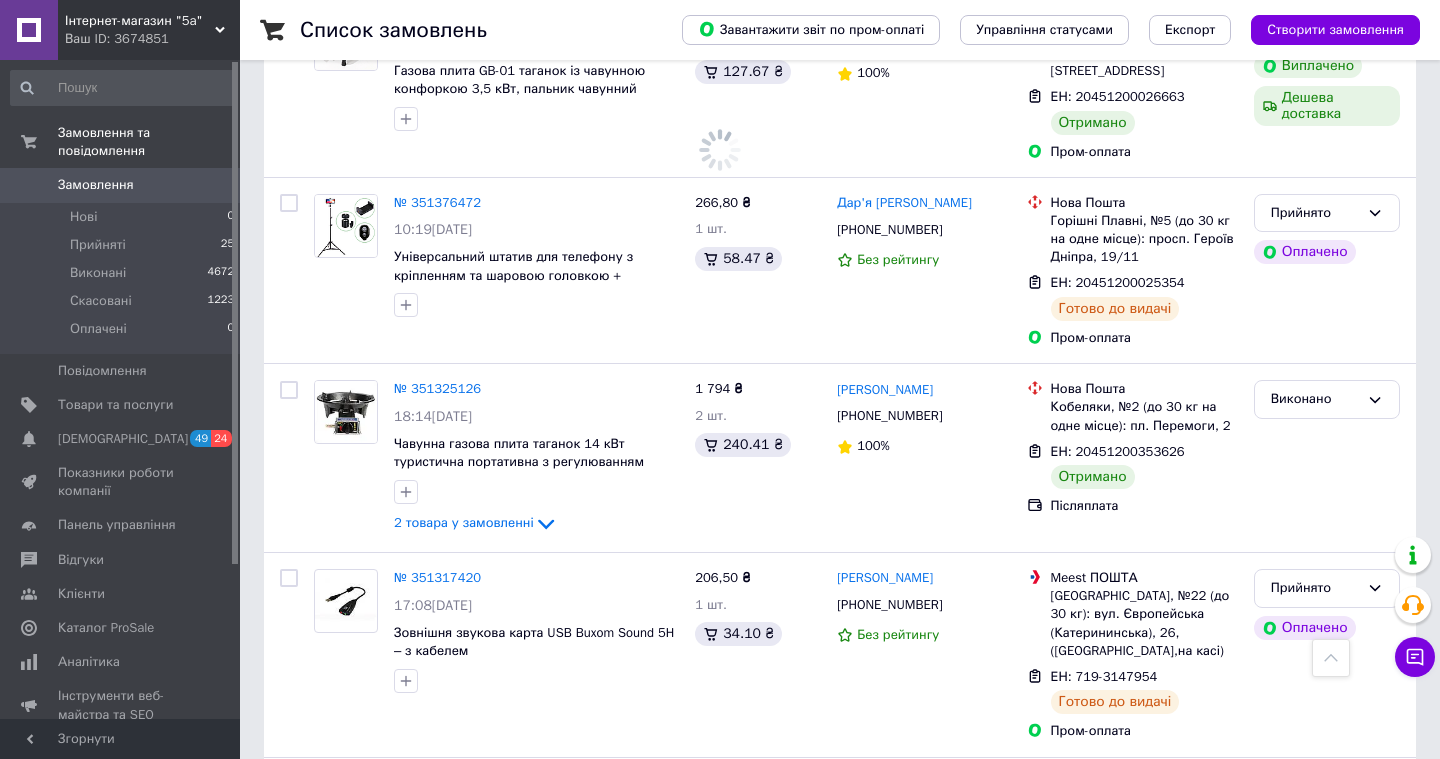 scroll, scrollTop: 4047, scrollLeft: 0, axis: vertical 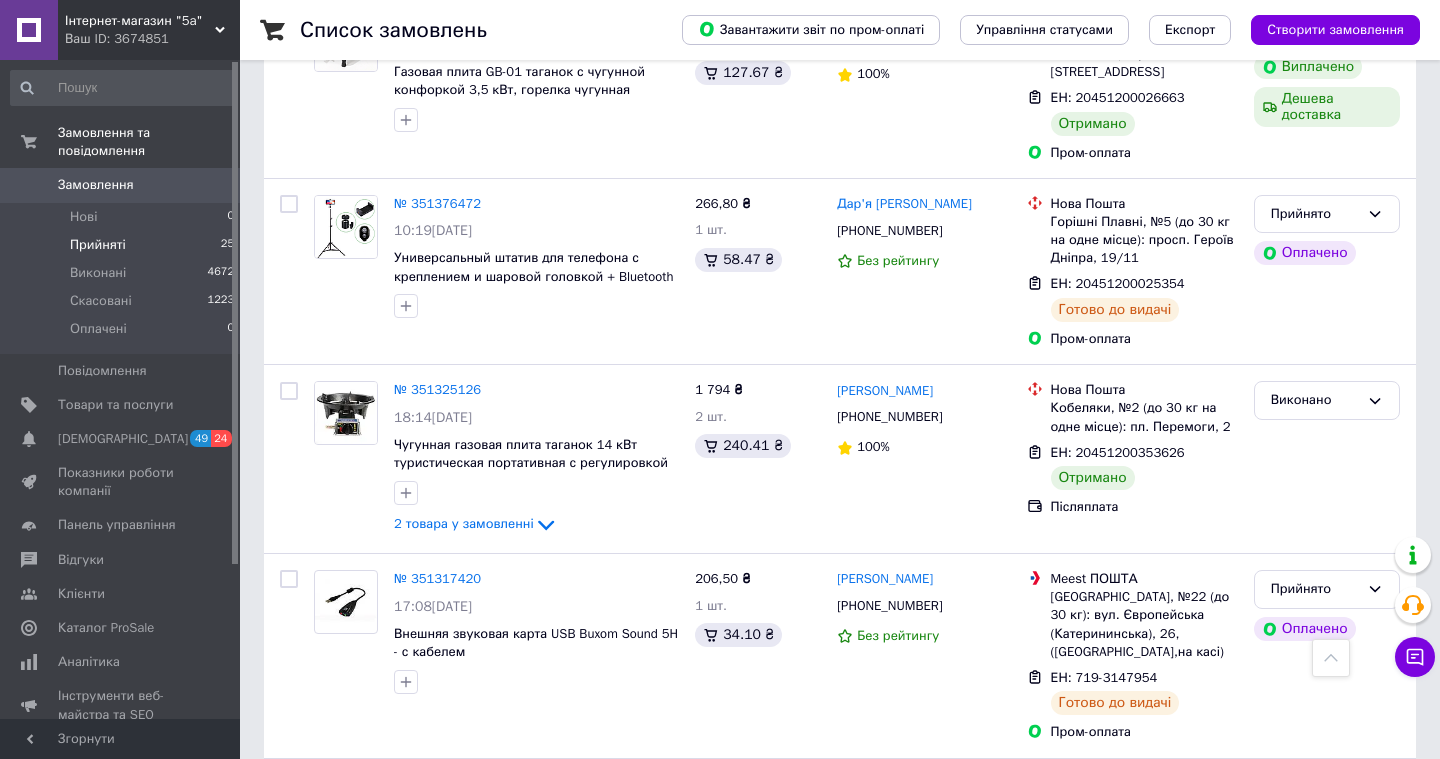 click on "Прийняті 25" at bounding box center (123, 245) 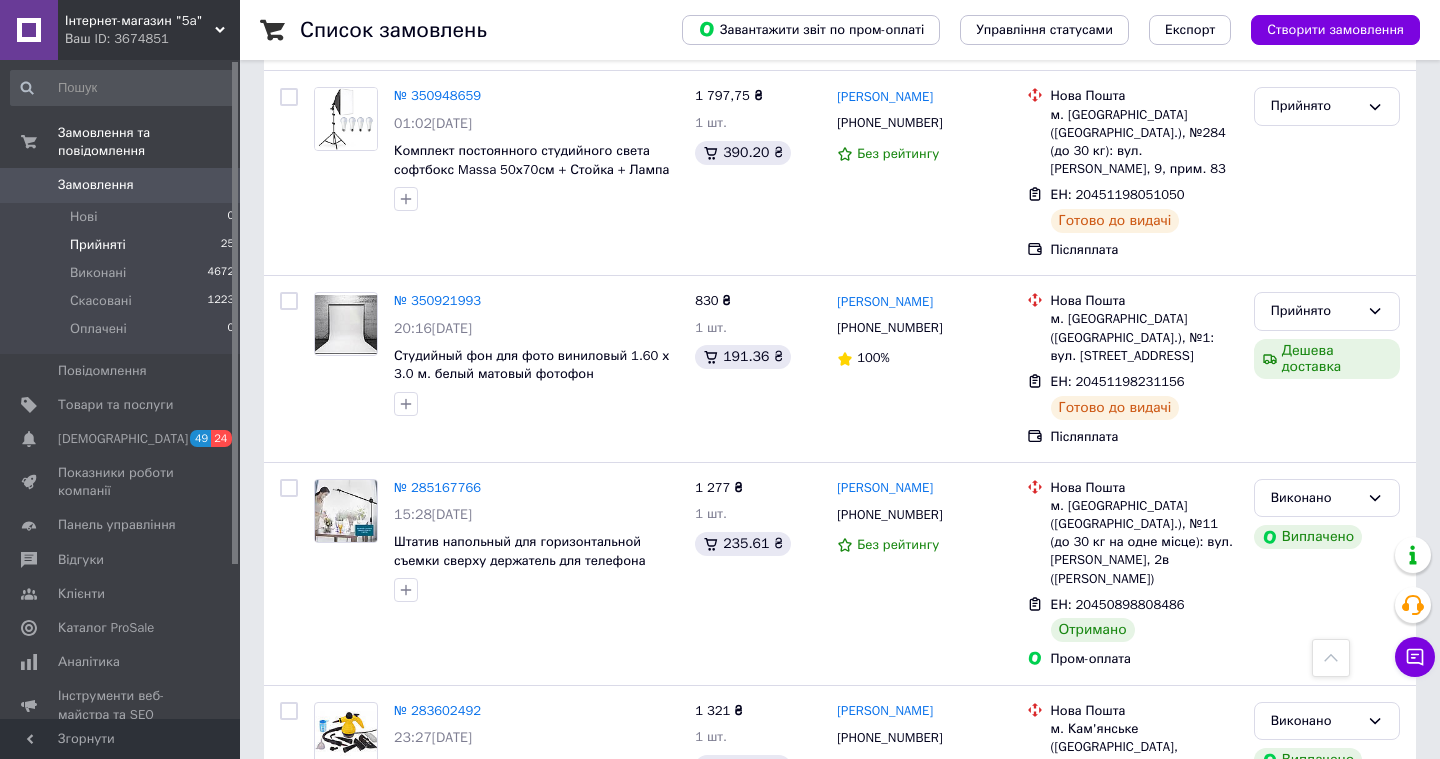 scroll, scrollTop: 3422, scrollLeft: 0, axis: vertical 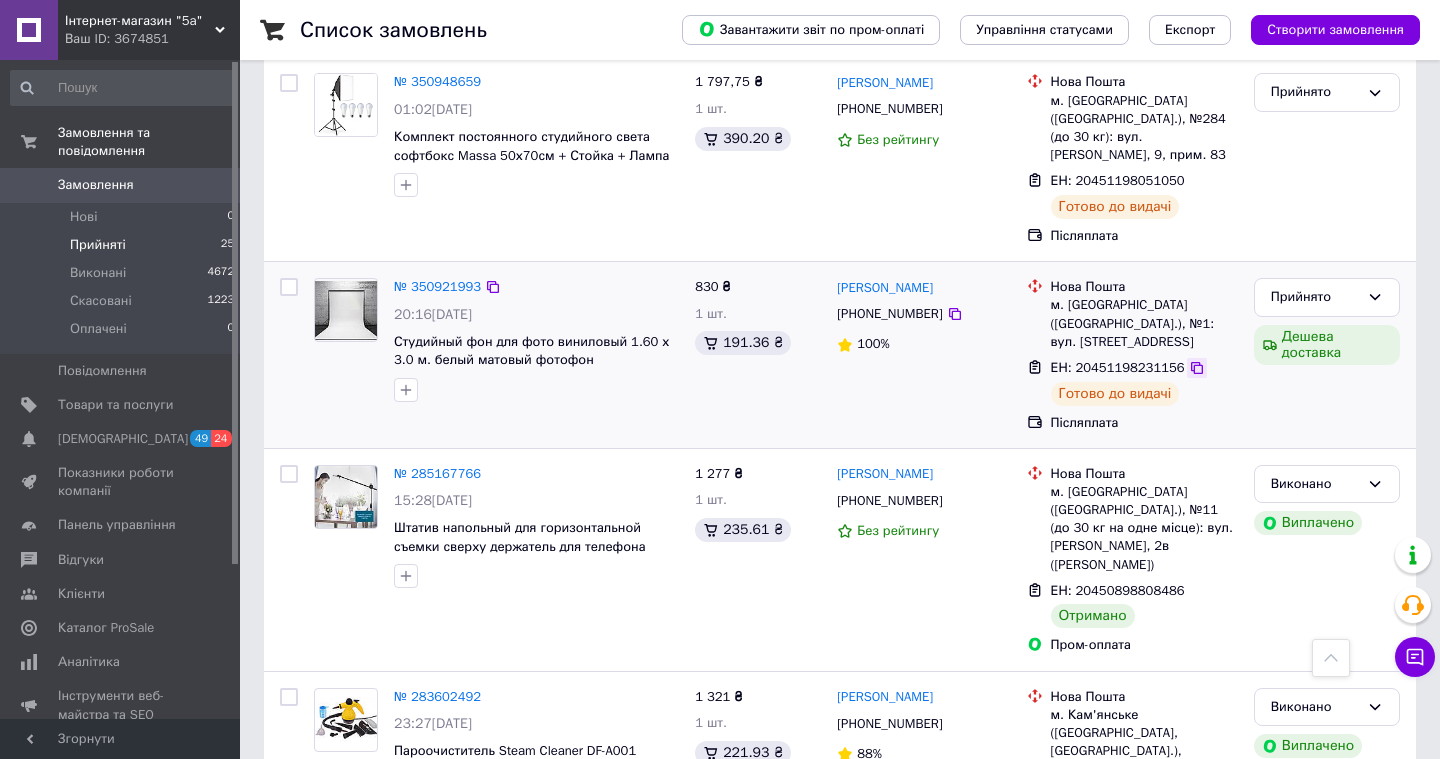 click 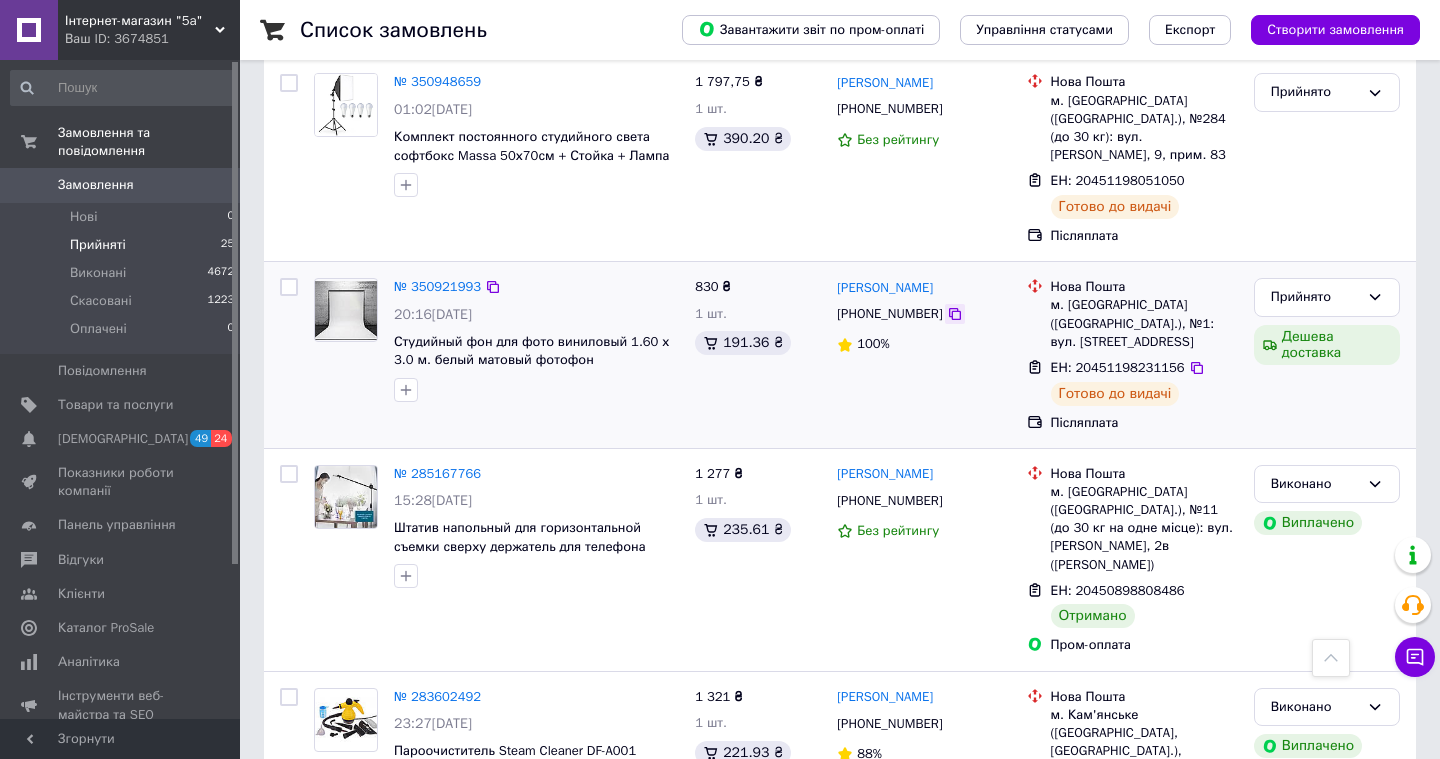 click 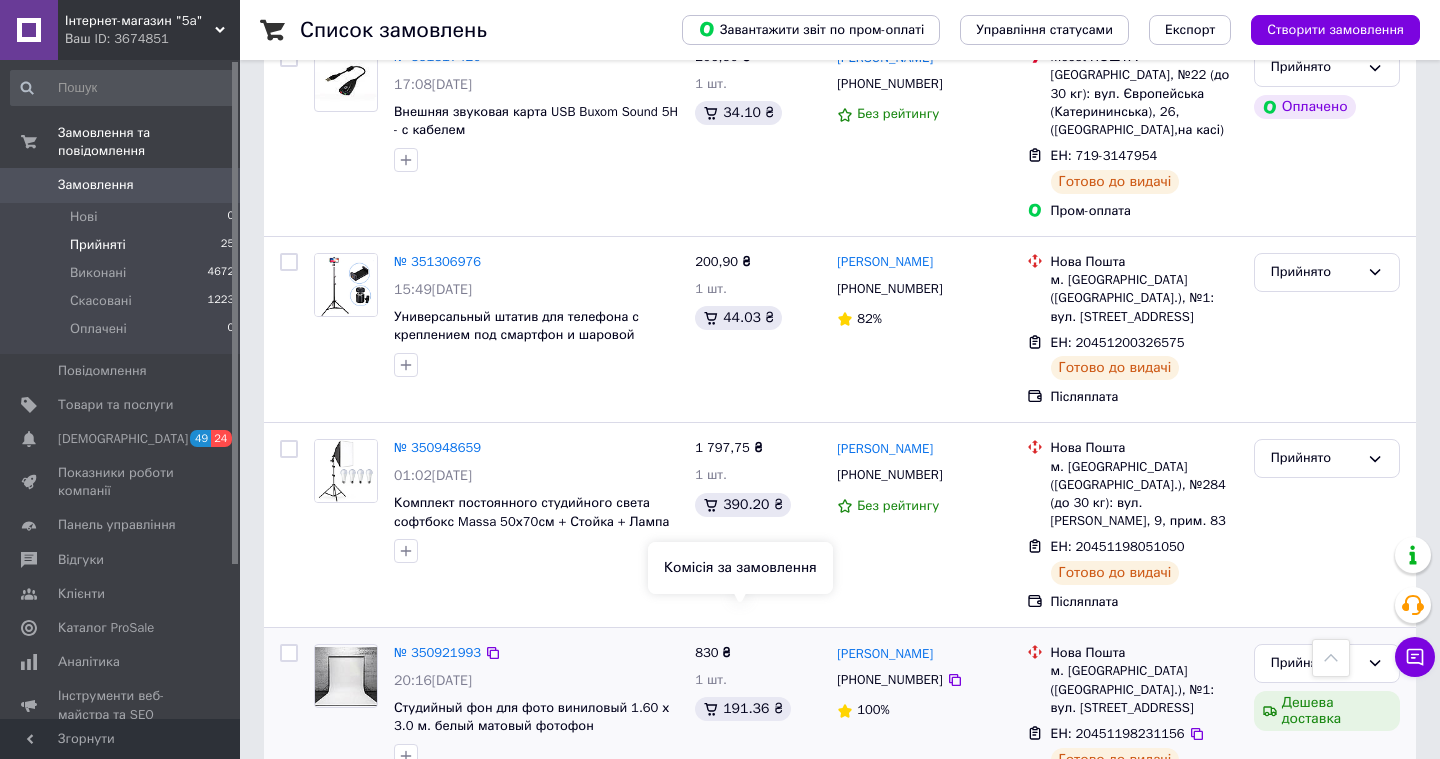 scroll, scrollTop: 3045, scrollLeft: 0, axis: vertical 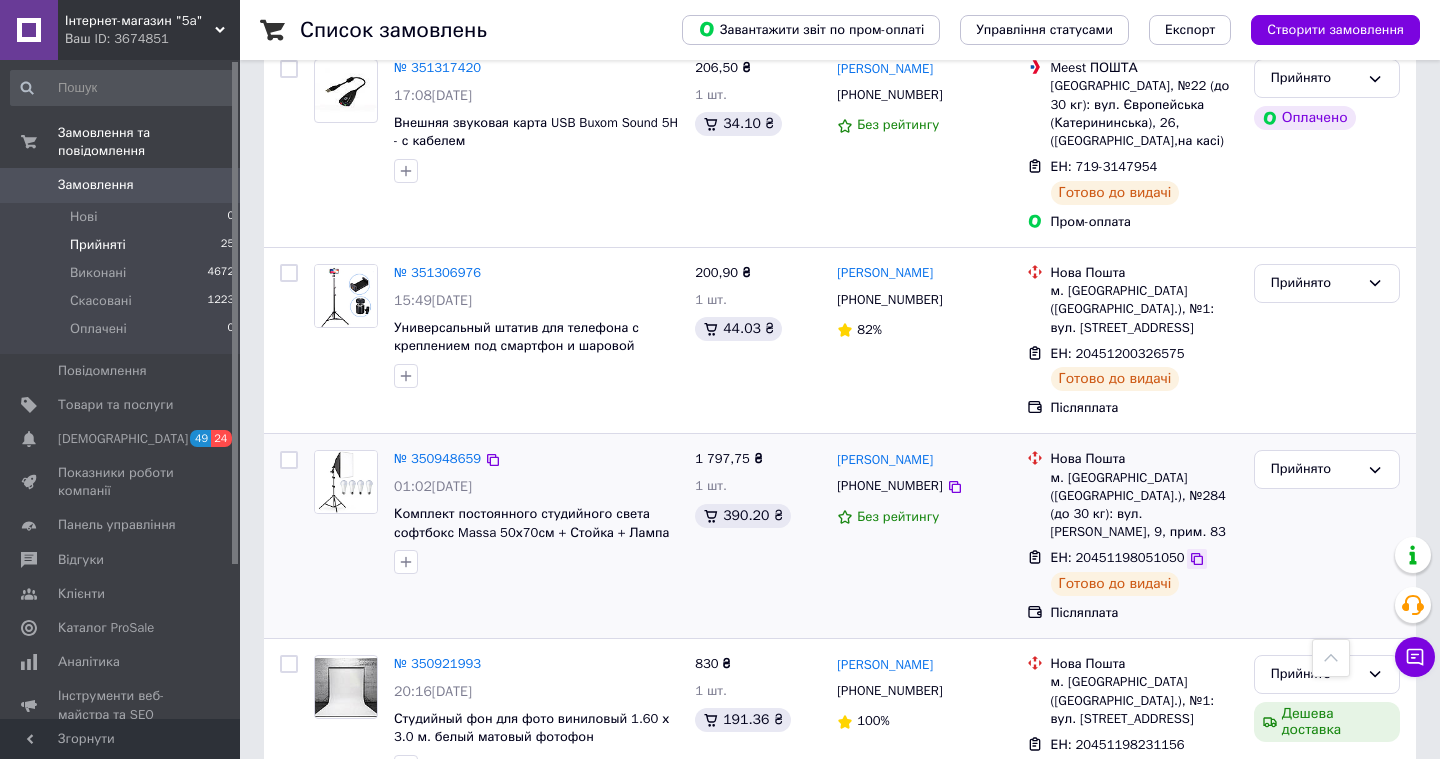 click 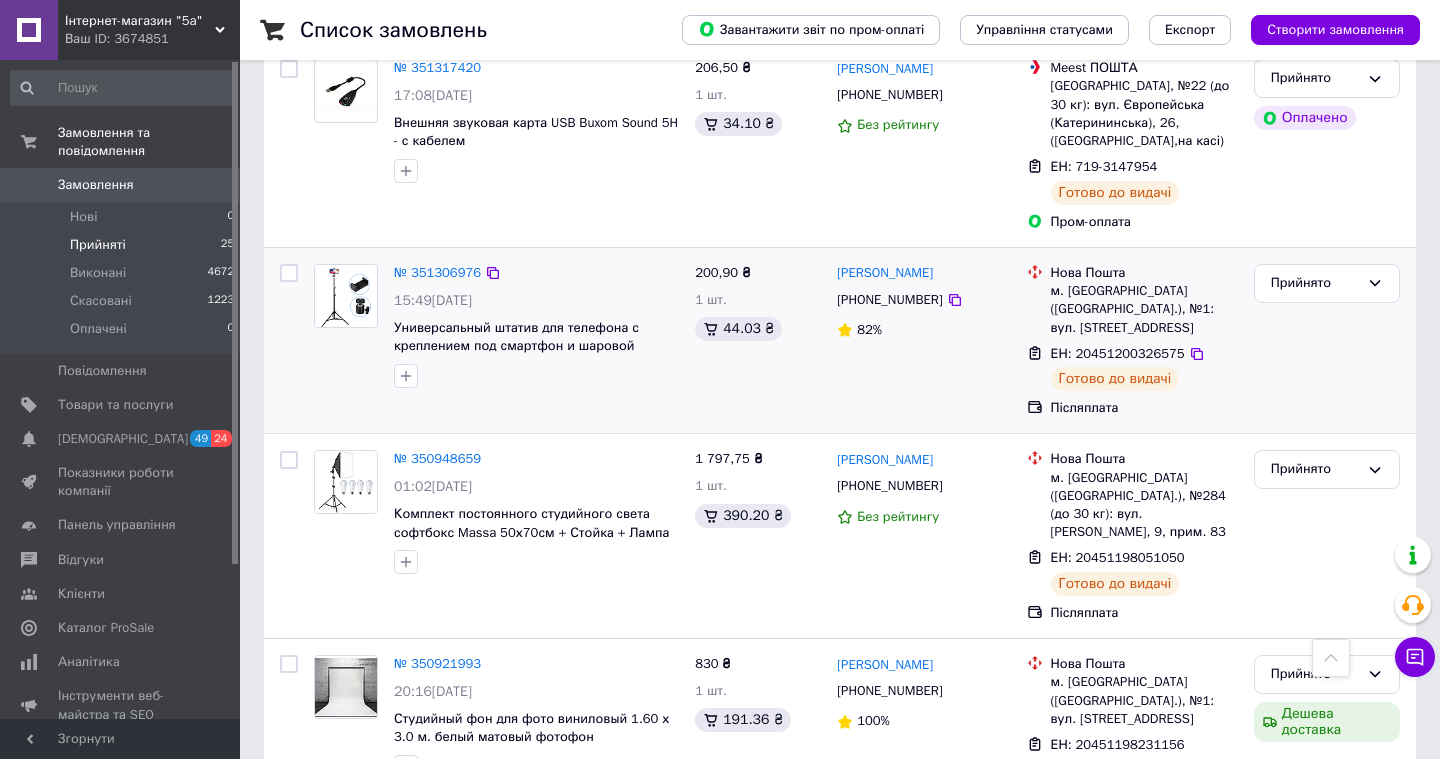 scroll, scrollTop: 3192, scrollLeft: 0, axis: vertical 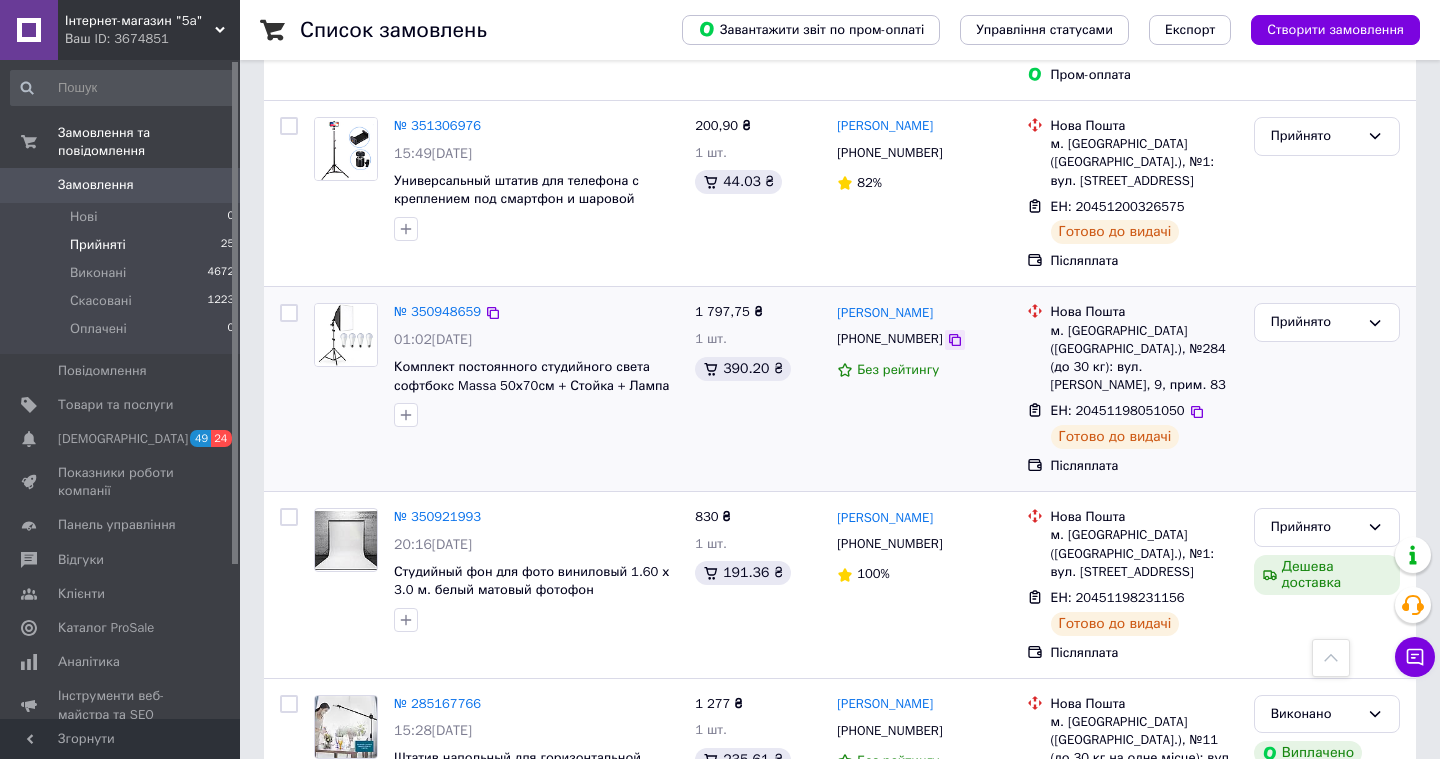 click 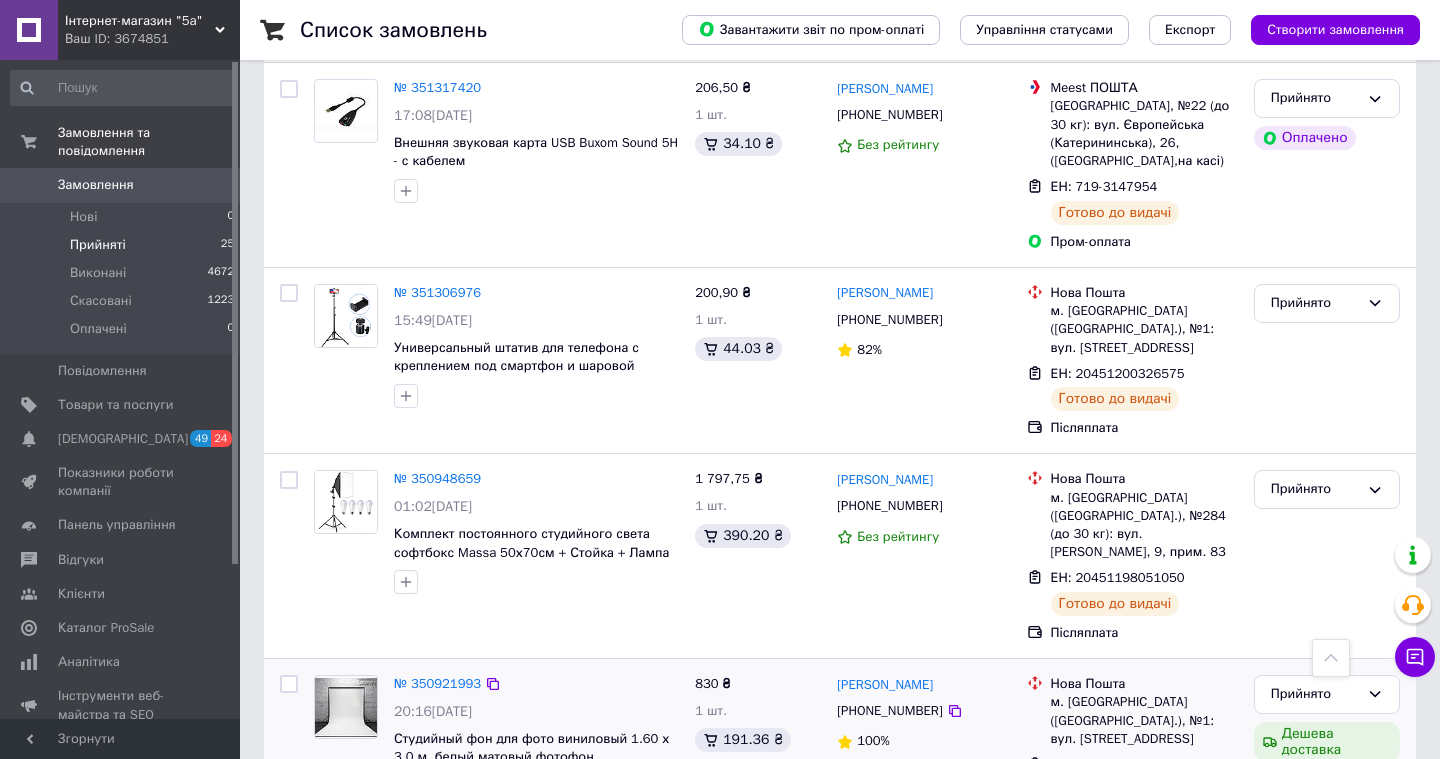 scroll, scrollTop: 2998, scrollLeft: 0, axis: vertical 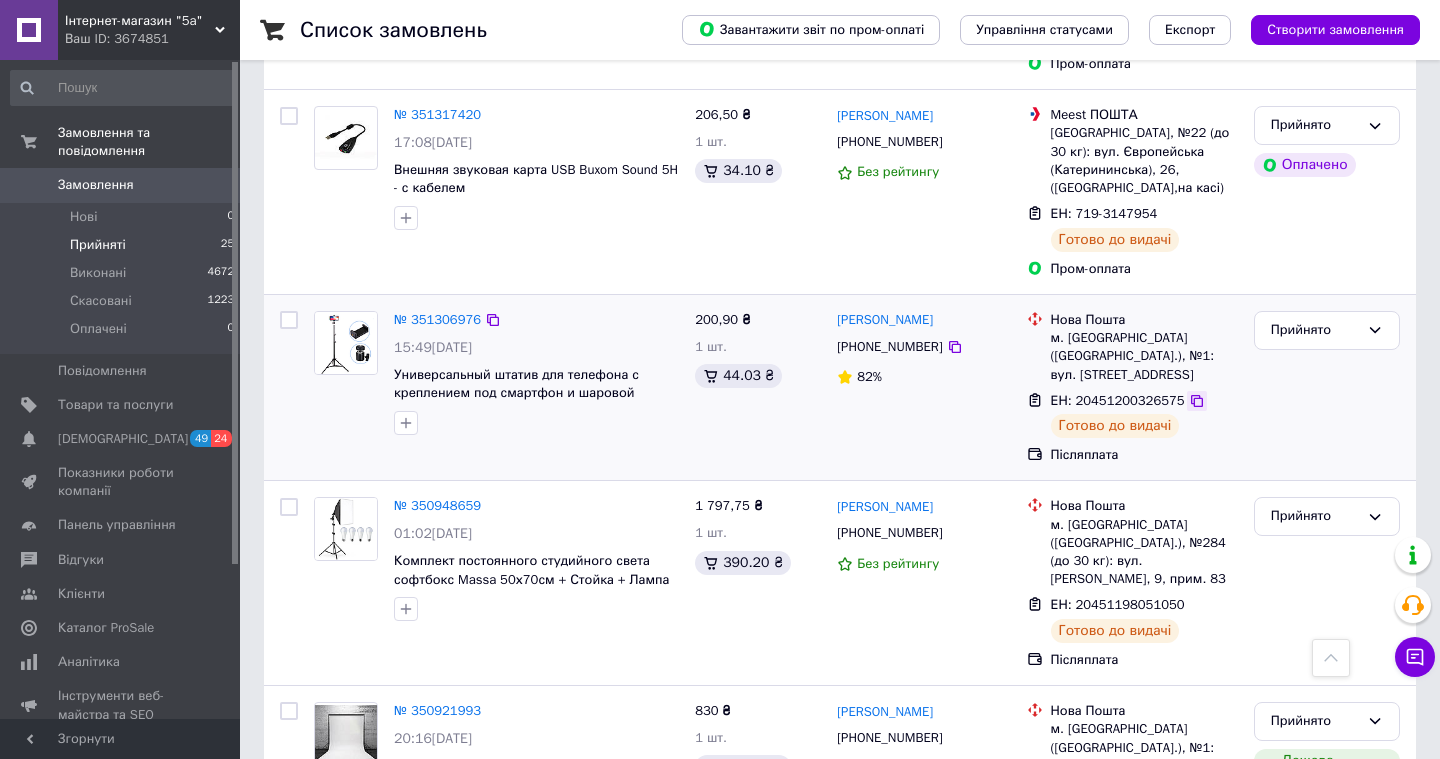 click 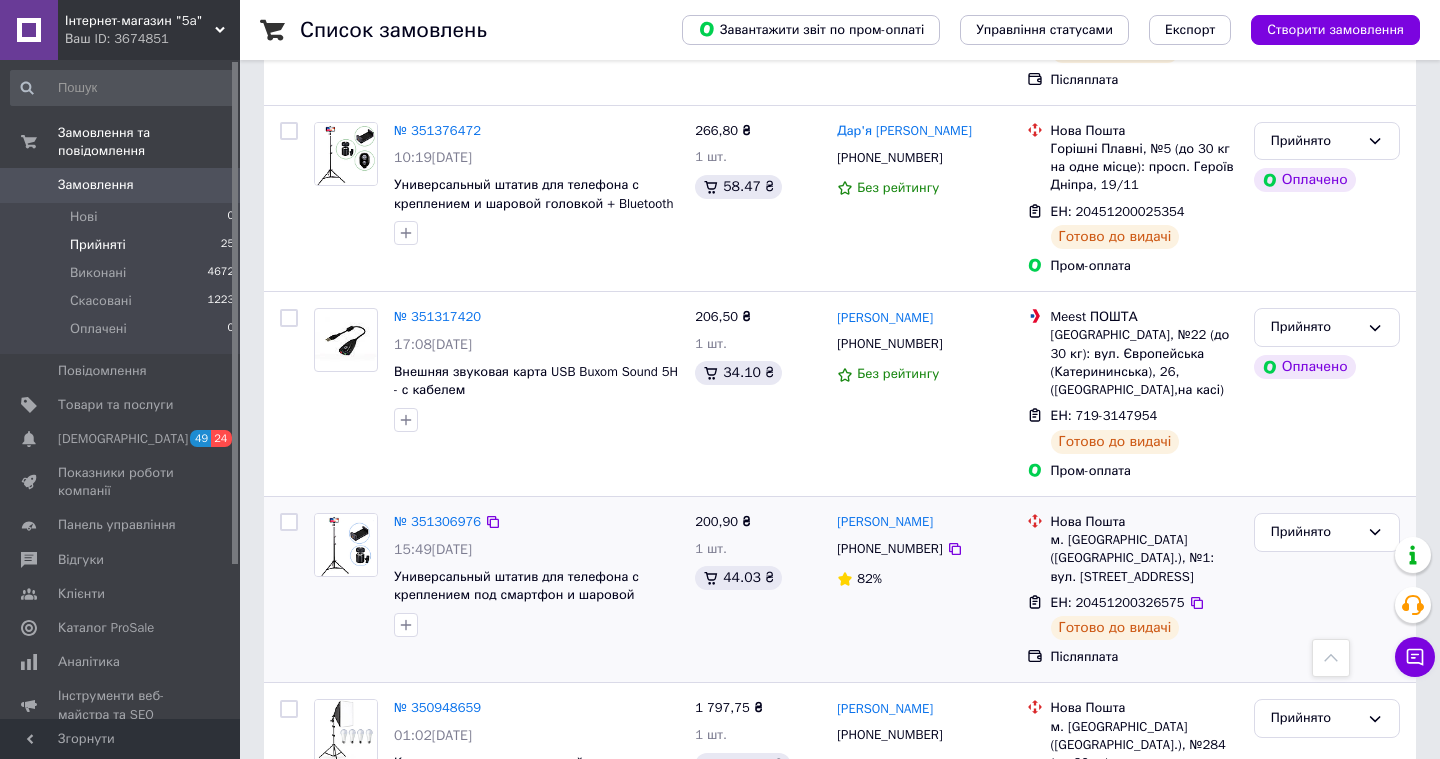 scroll, scrollTop: 2779, scrollLeft: 0, axis: vertical 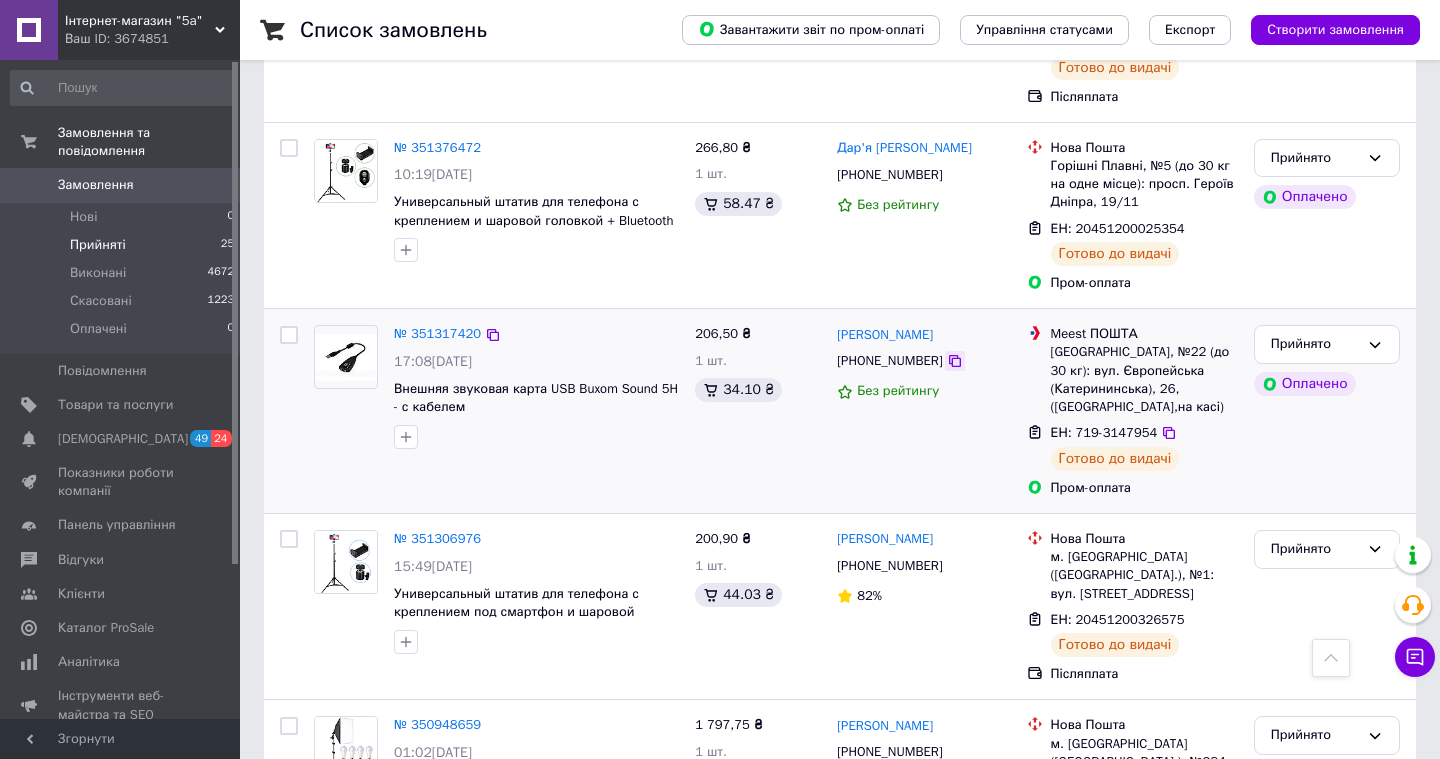 click 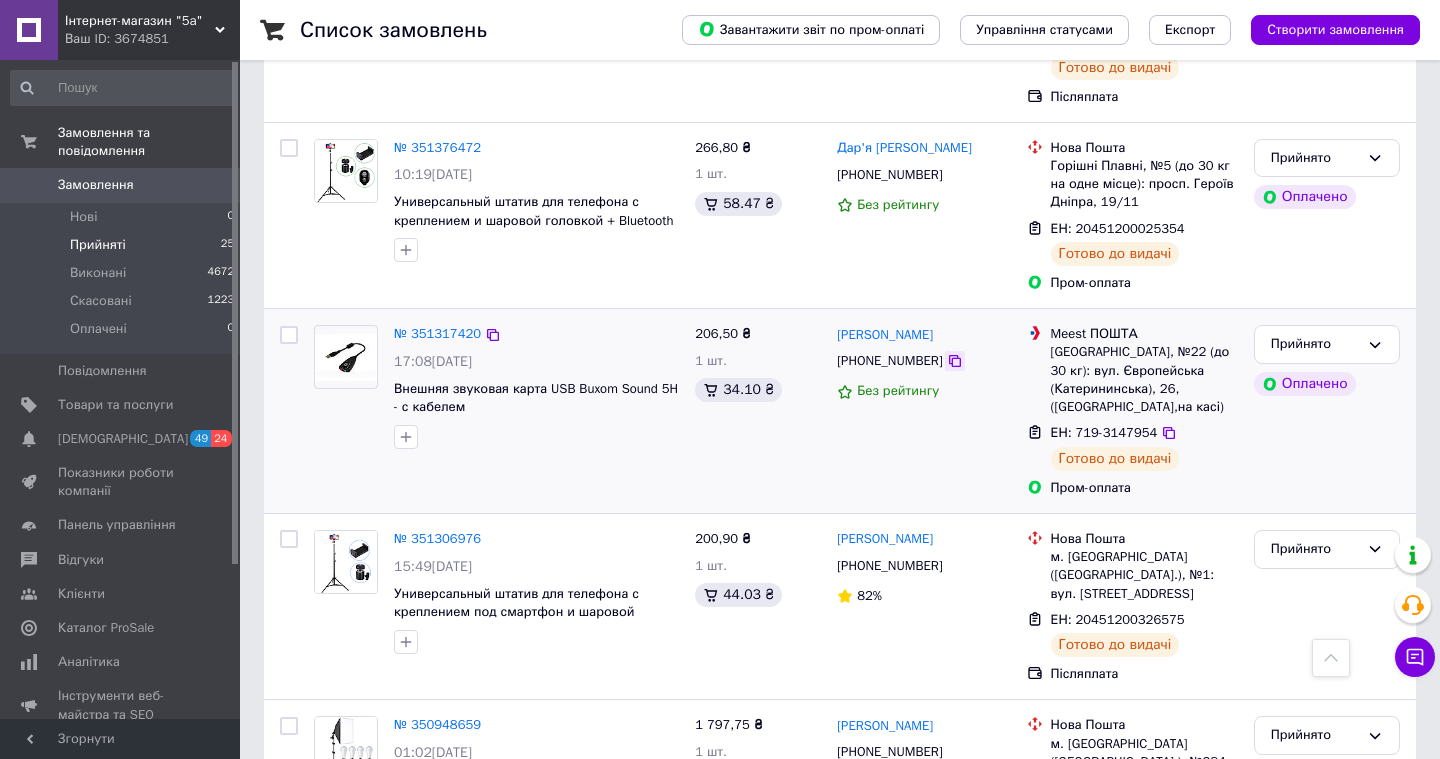 click 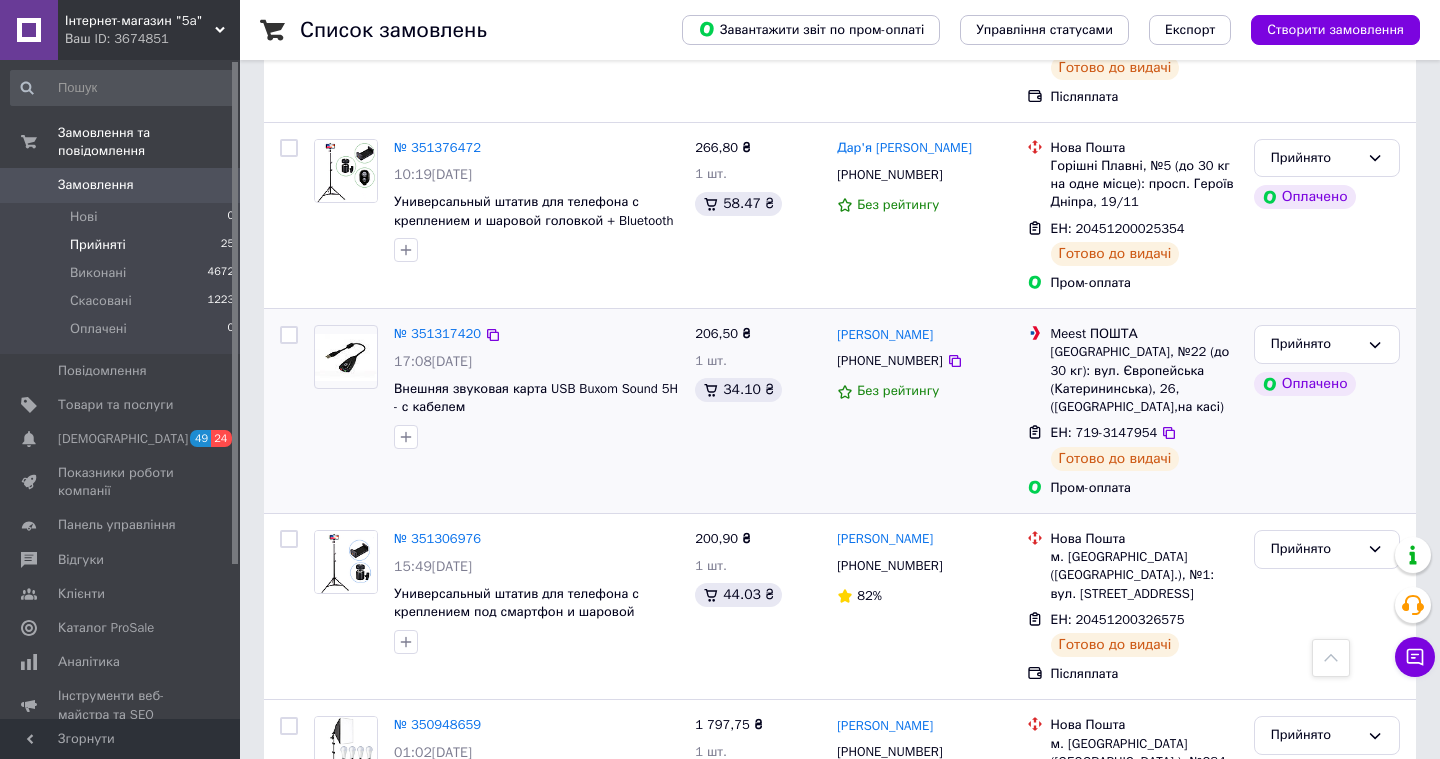 drag, startPoint x: 976, startPoint y: 265, endPoint x: 834, endPoint y: 262, distance: 142.0317 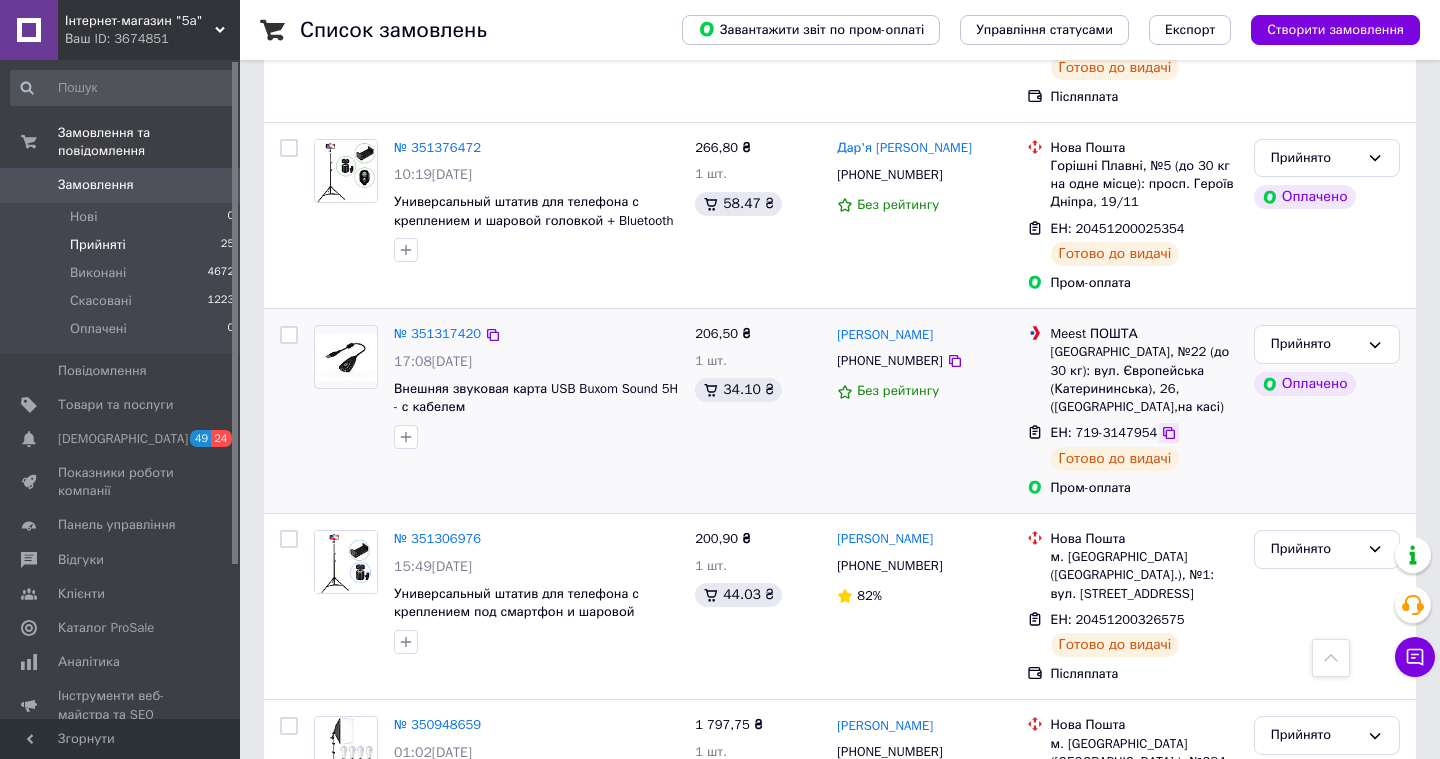 click 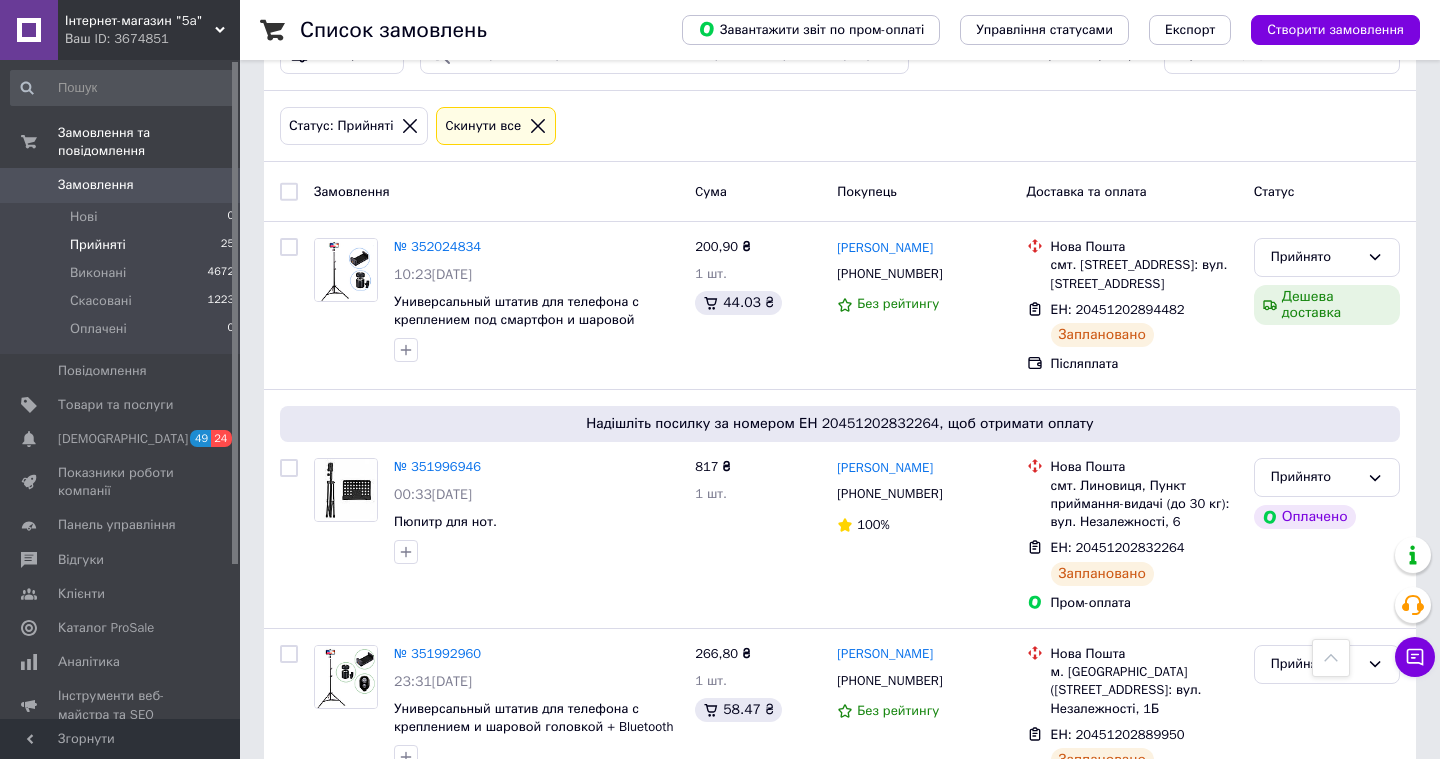 scroll, scrollTop: 0, scrollLeft: 0, axis: both 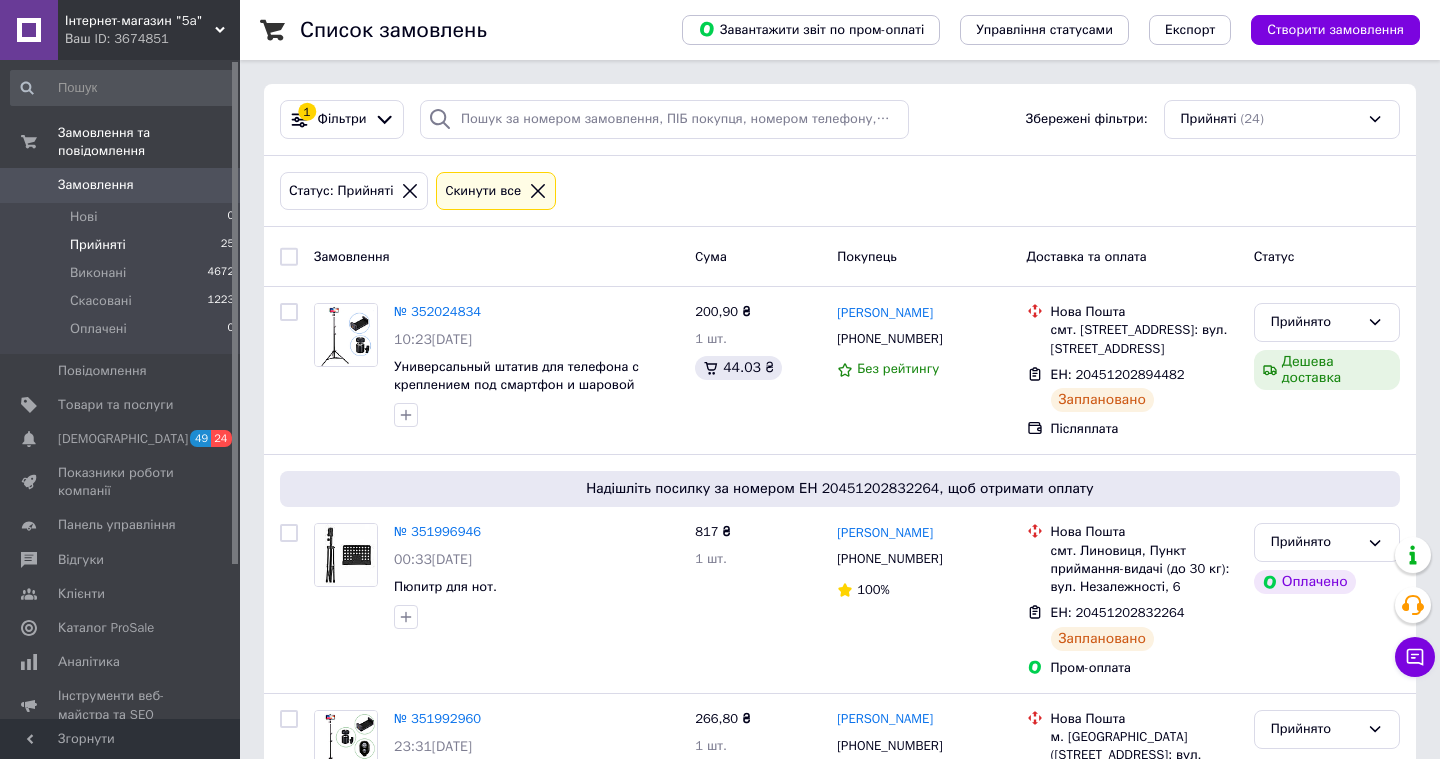click 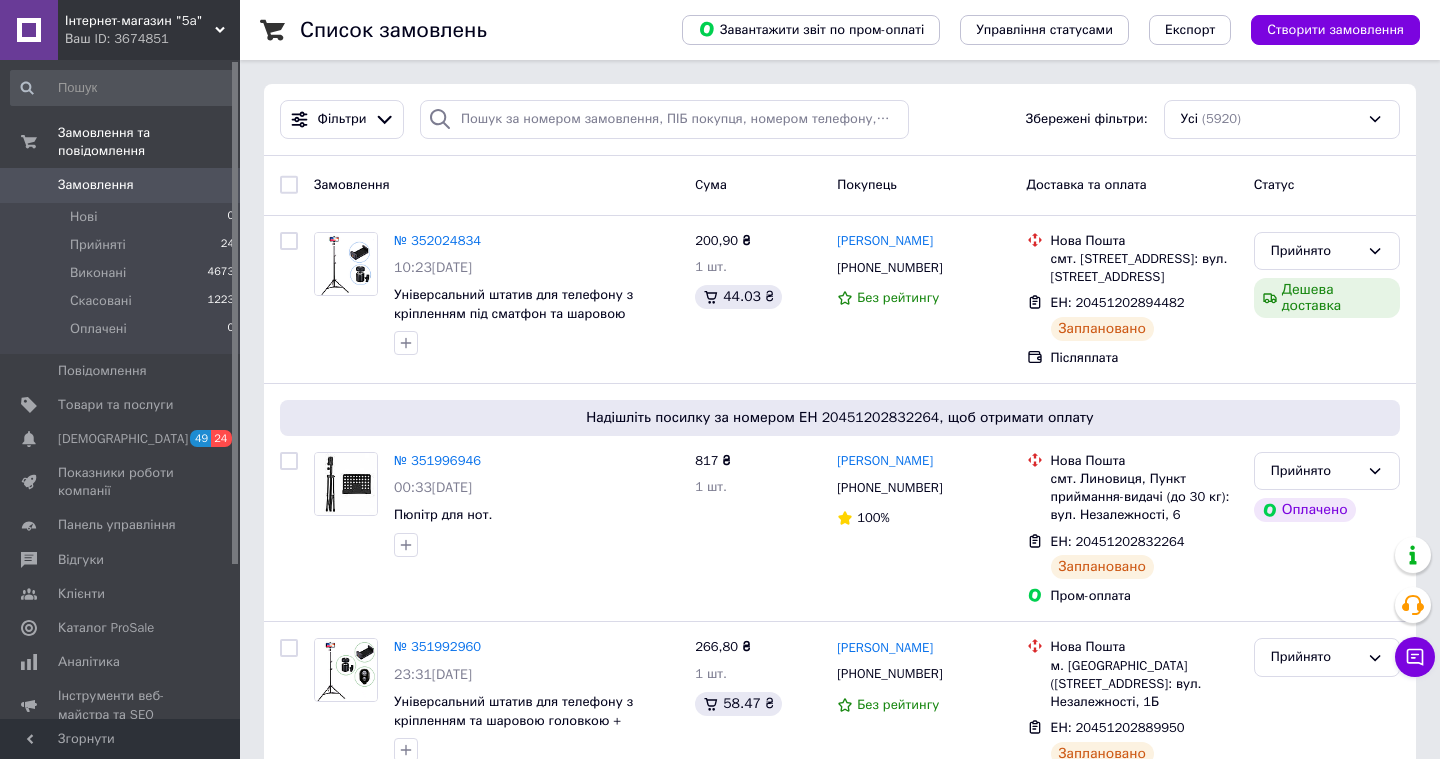 scroll, scrollTop: 0, scrollLeft: 0, axis: both 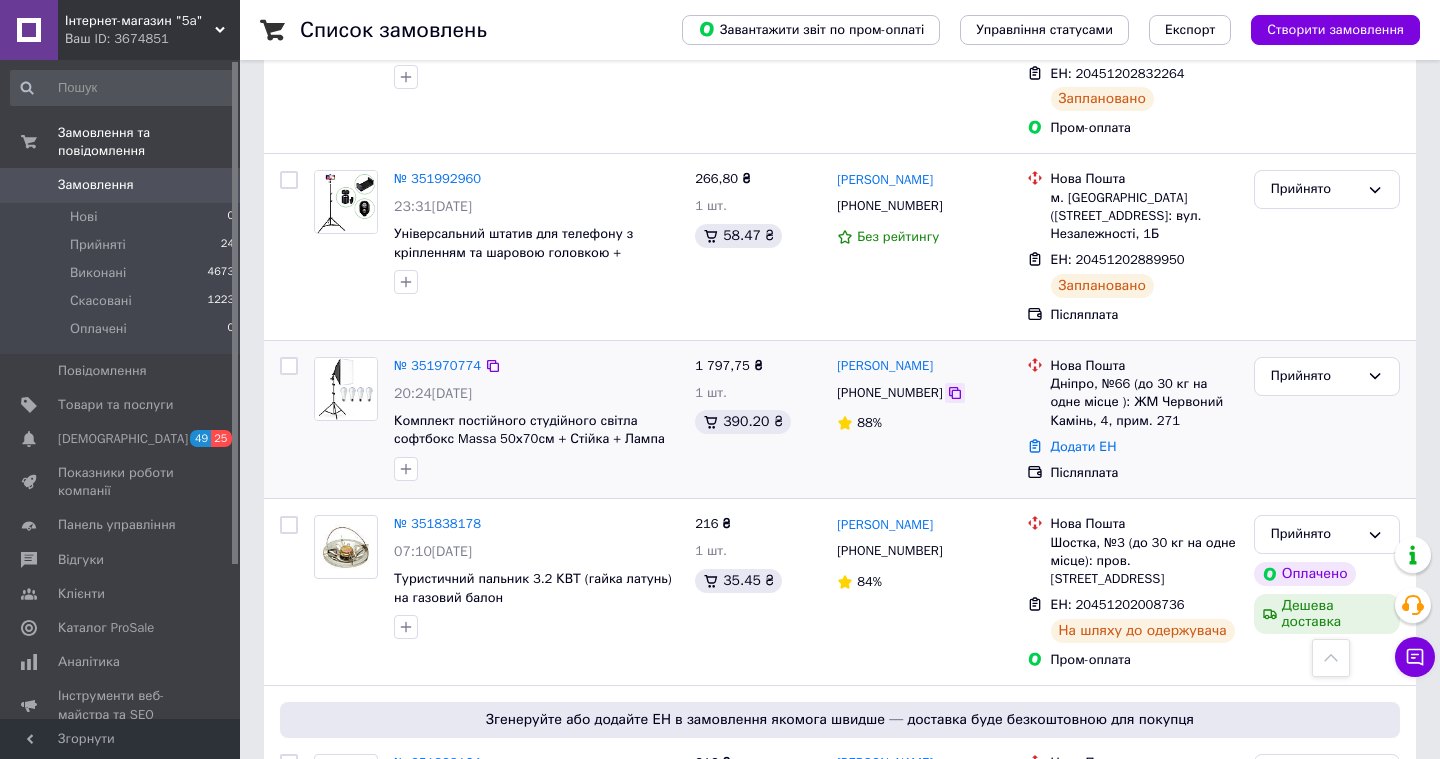 click 